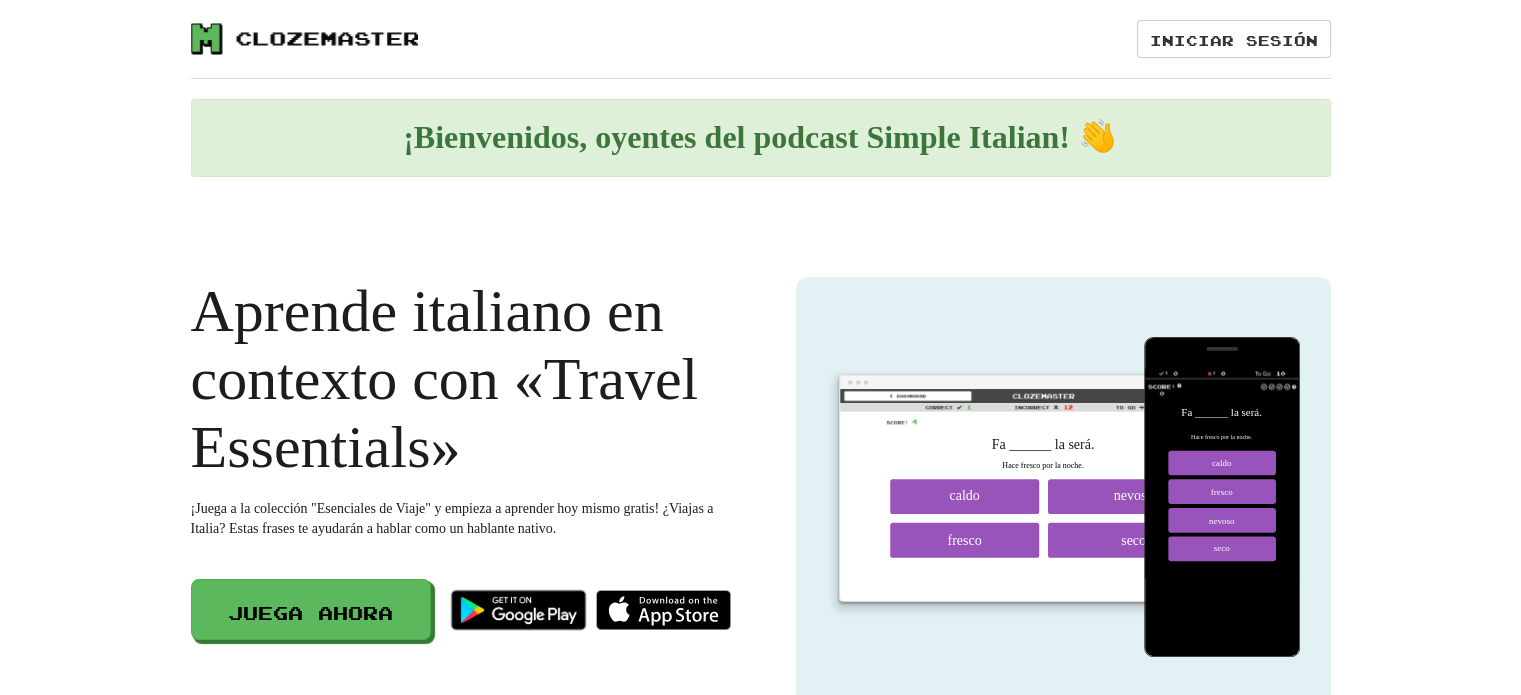 scroll, scrollTop: 200, scrollLeft: 0, axis: vertical 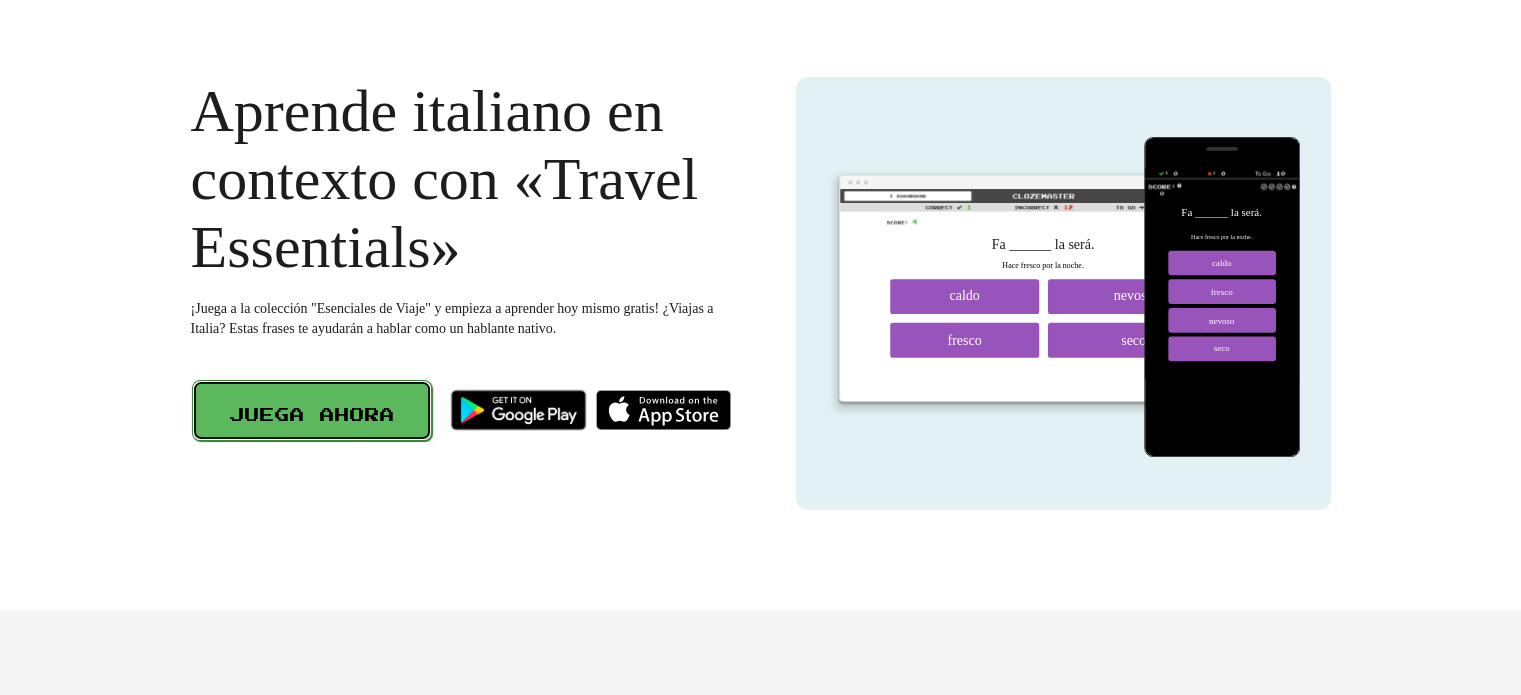 click on "Juega ahora" at bounding box center [311, 413] 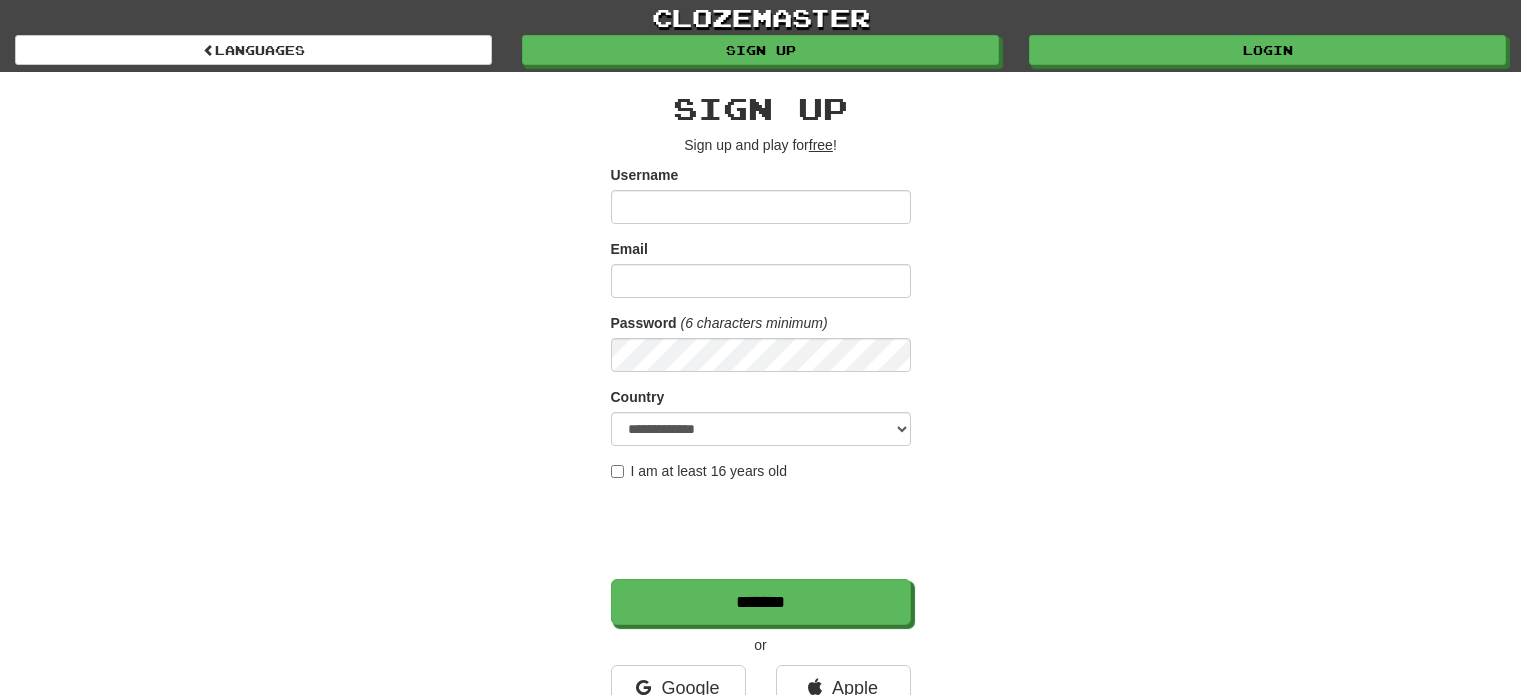 scroll, scrollTop: 0, scrollLeft: 0, axis: both 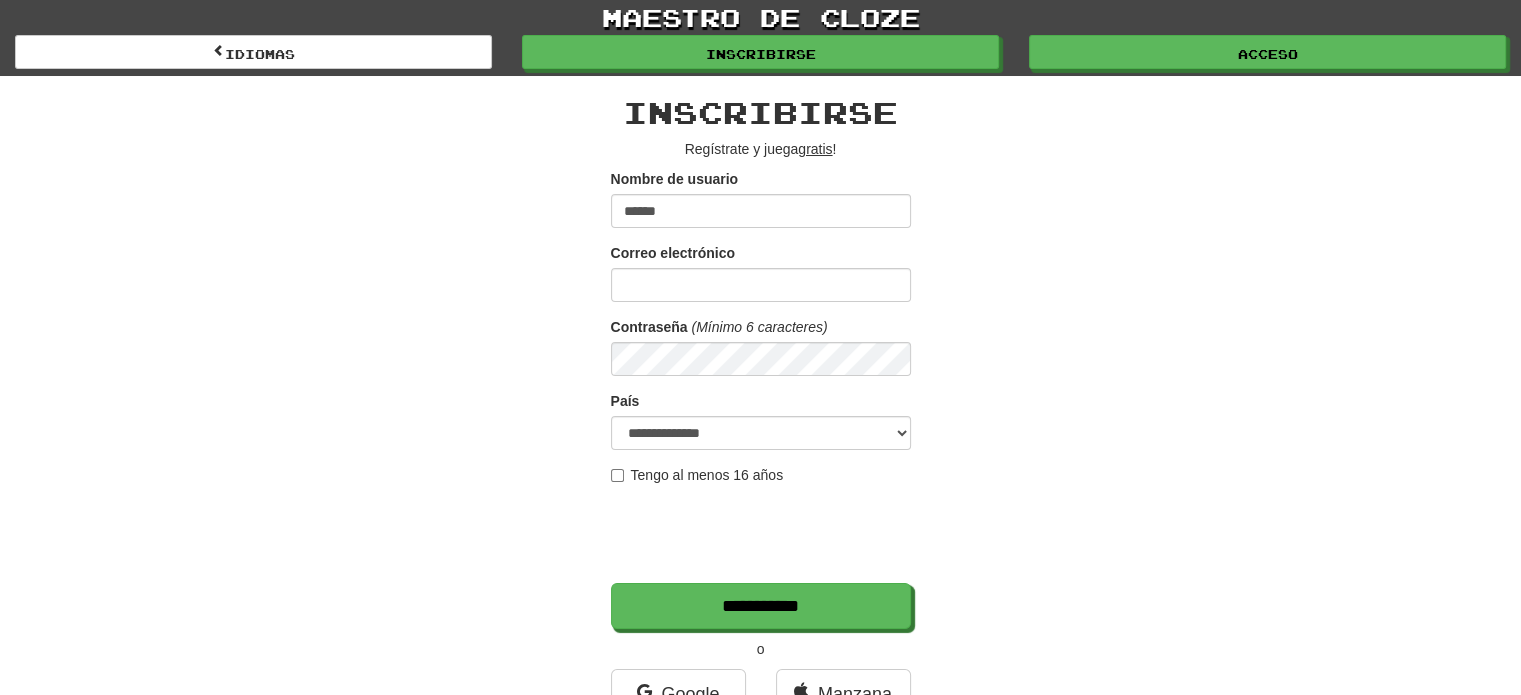 type on "******" 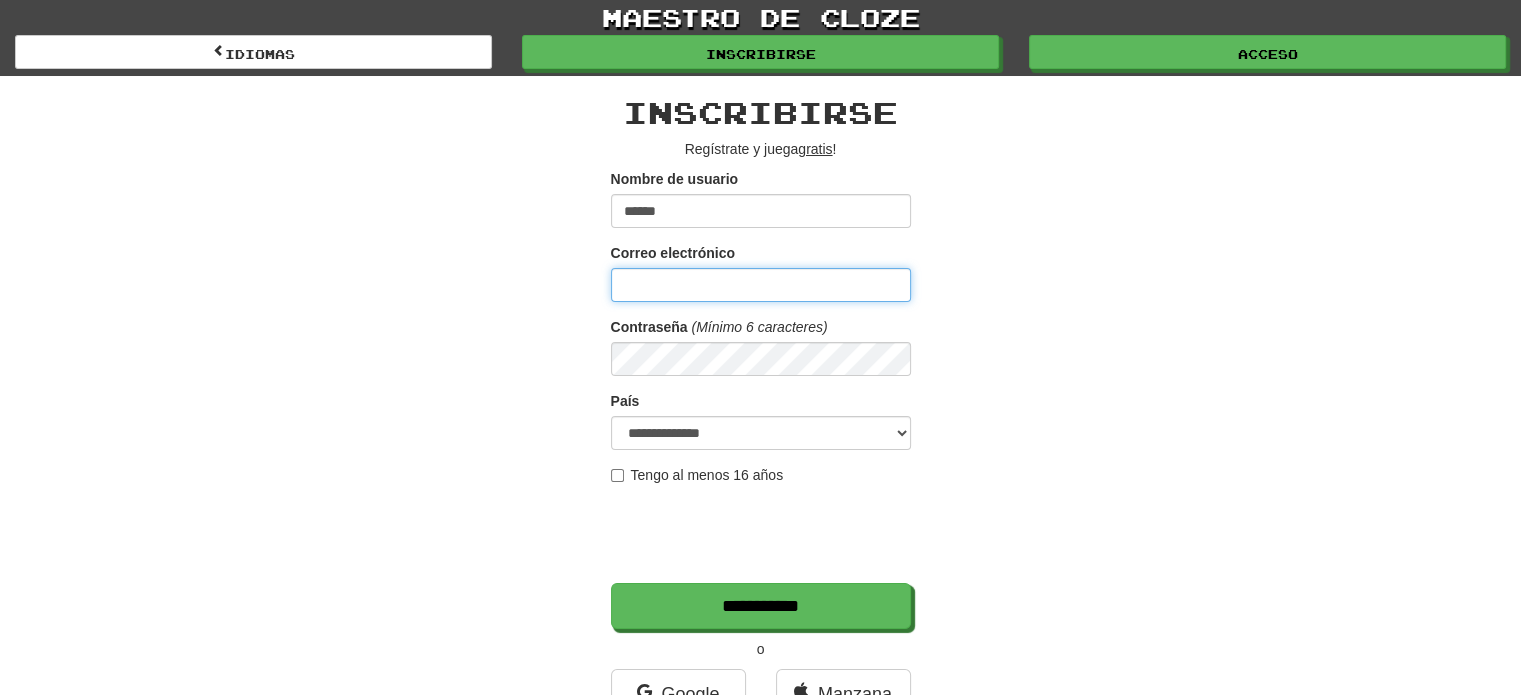 click on "Correo electrónico" at bounding box center [761, 285] 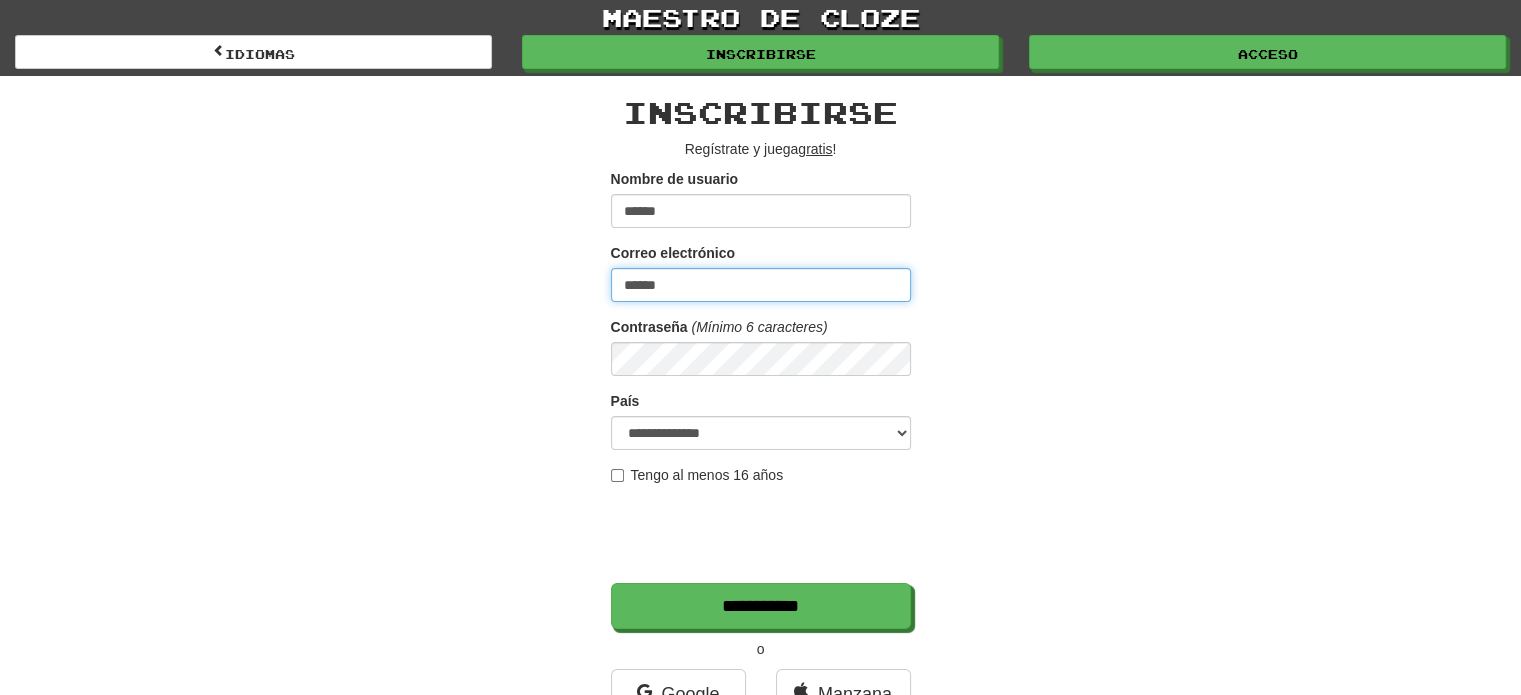 click on "******" at bounding box center (761, 285) 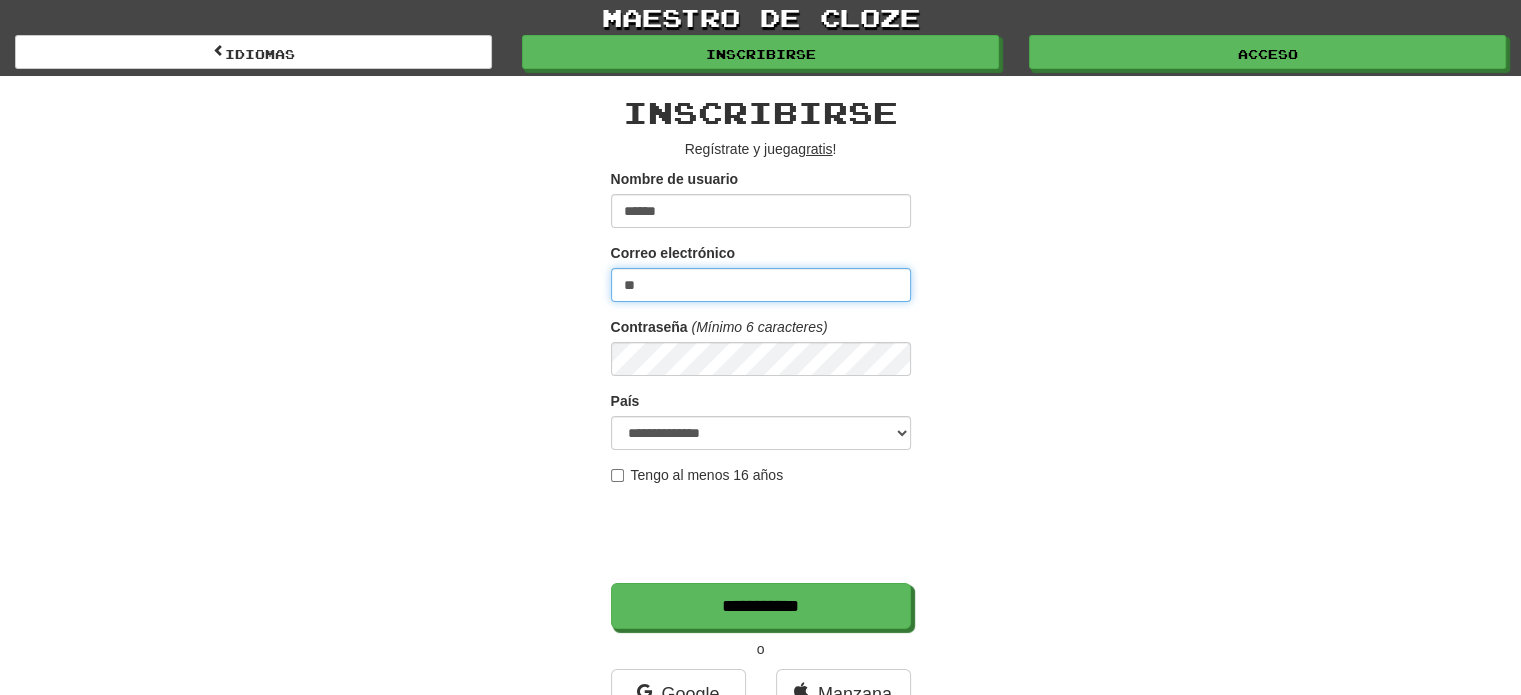 type on "*" 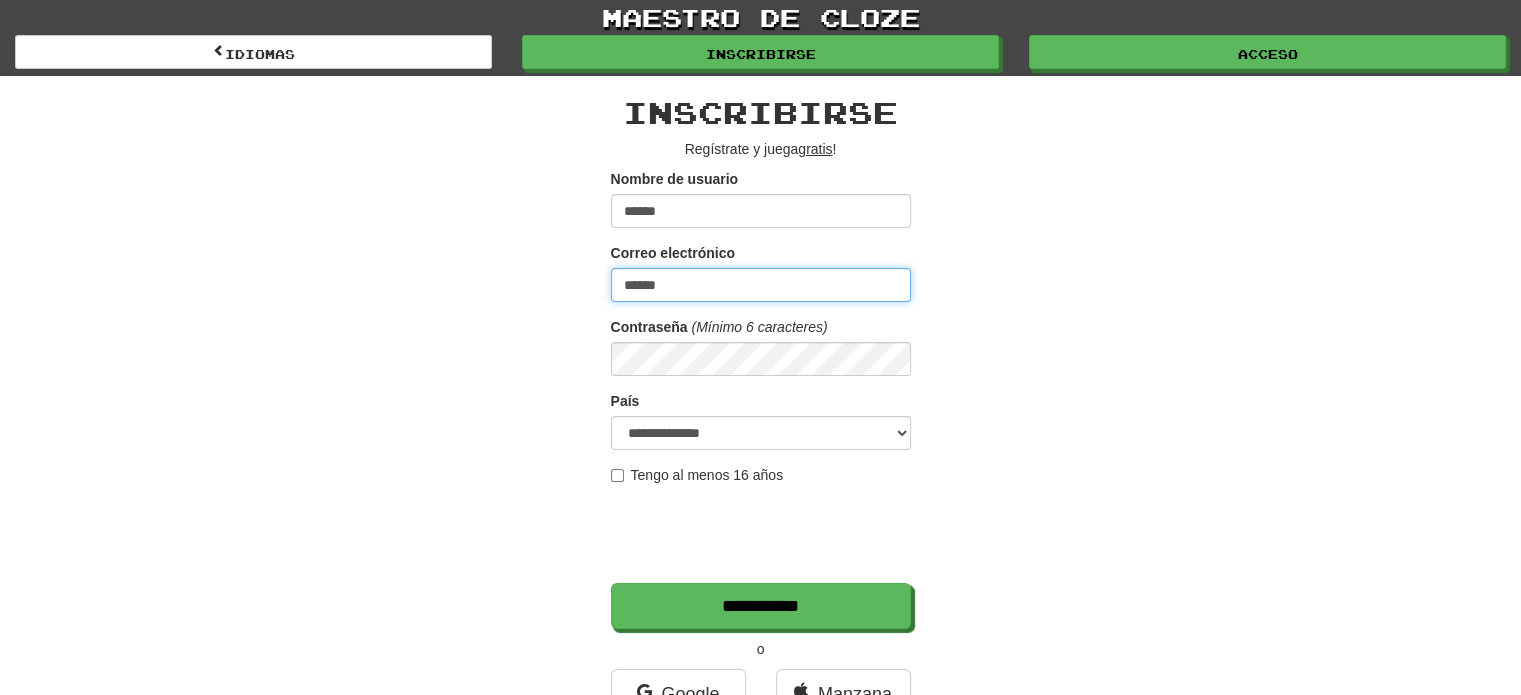 click on "******" at bounding box center (761, 285) 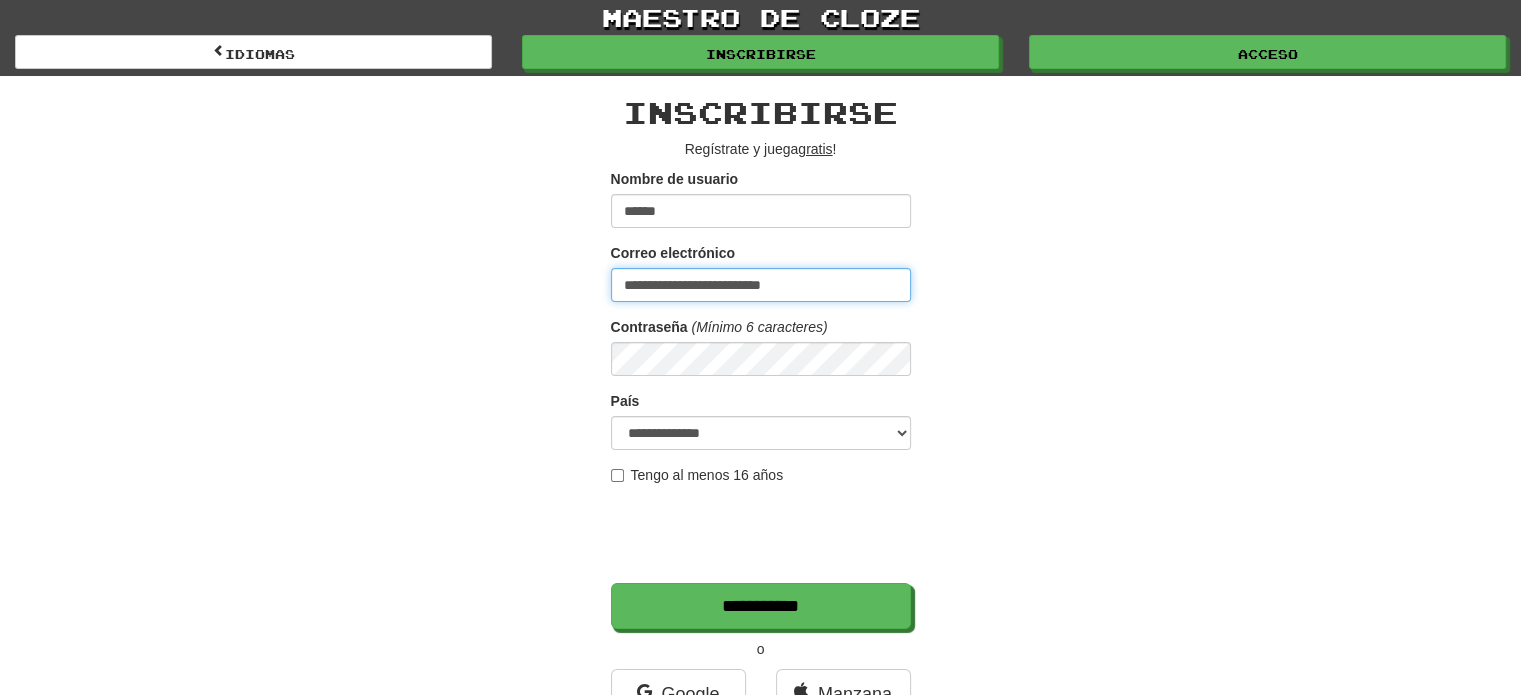type on "**********" 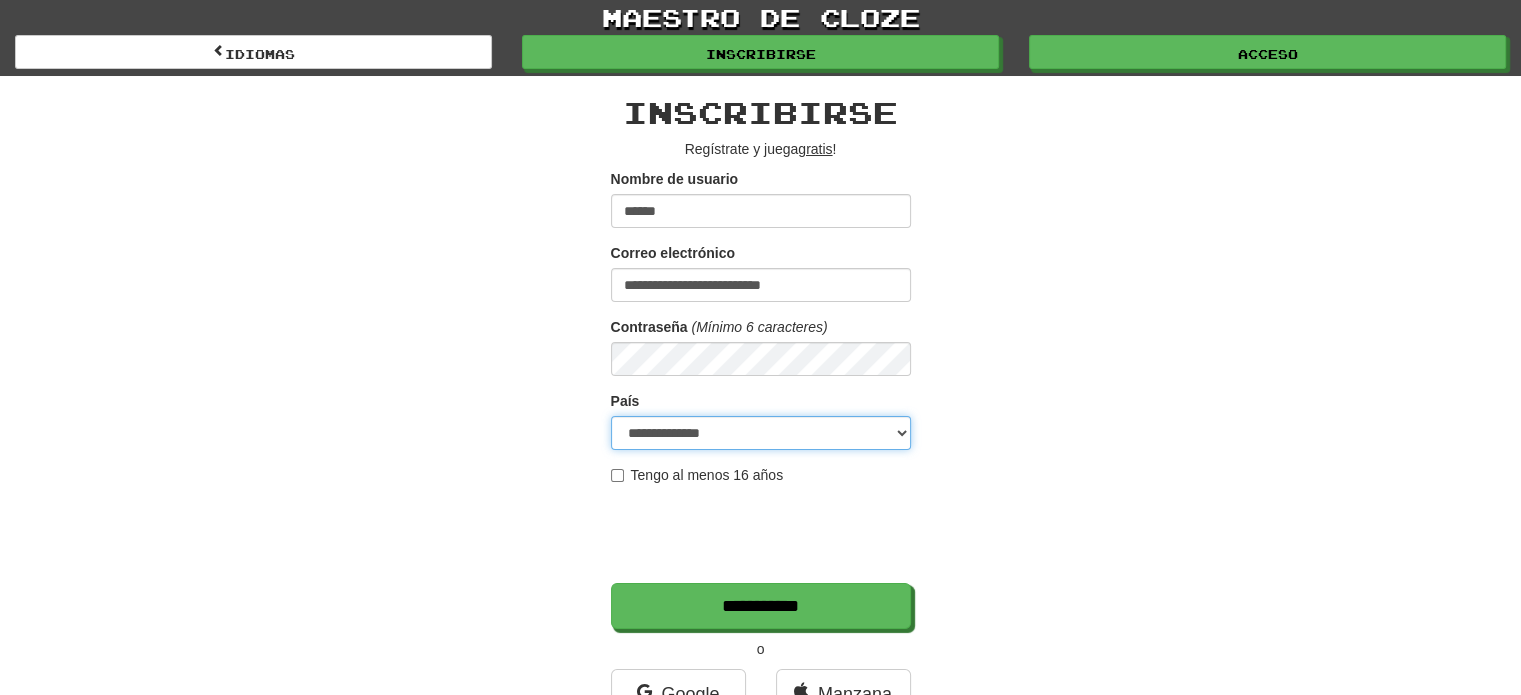 click on "**********" at bounding box center [761, 433] 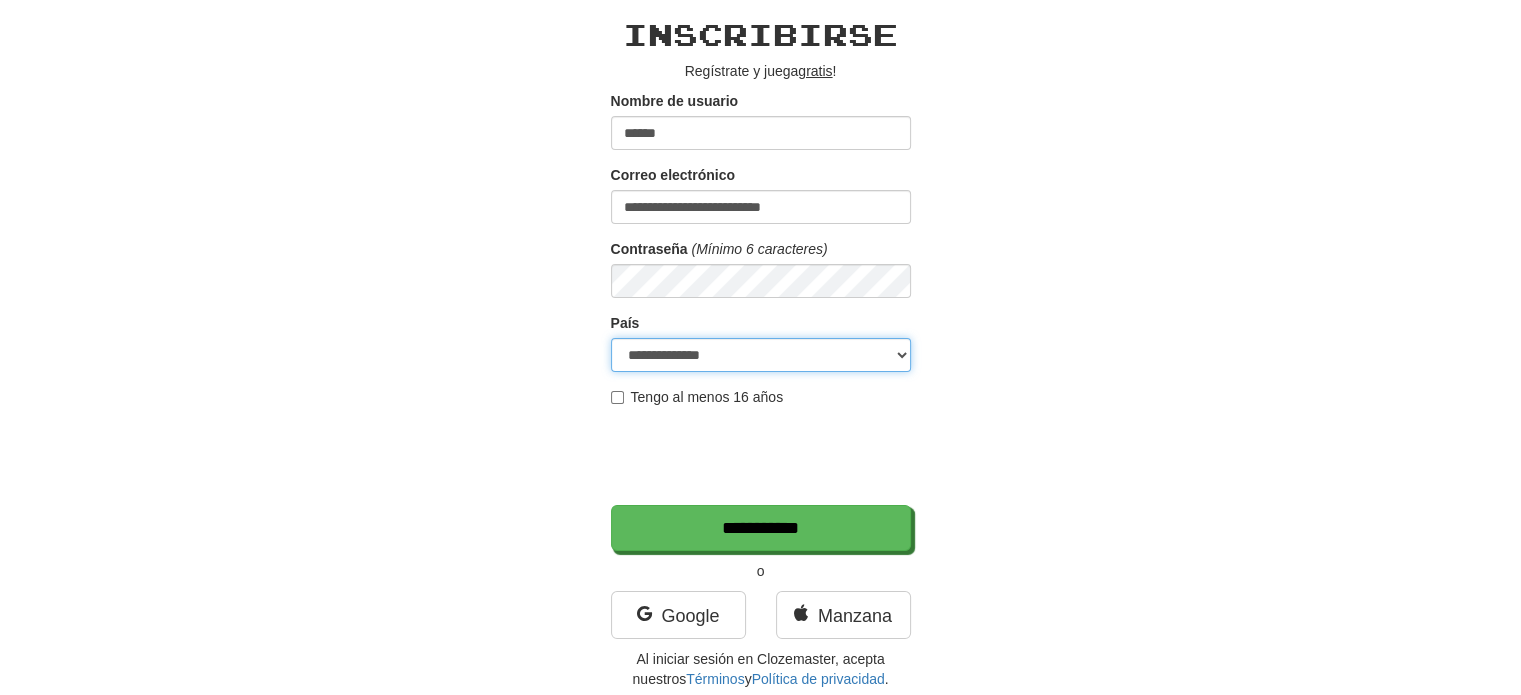 scroll, scrollTop: 200, scrollLeft: 0, axis: vertical 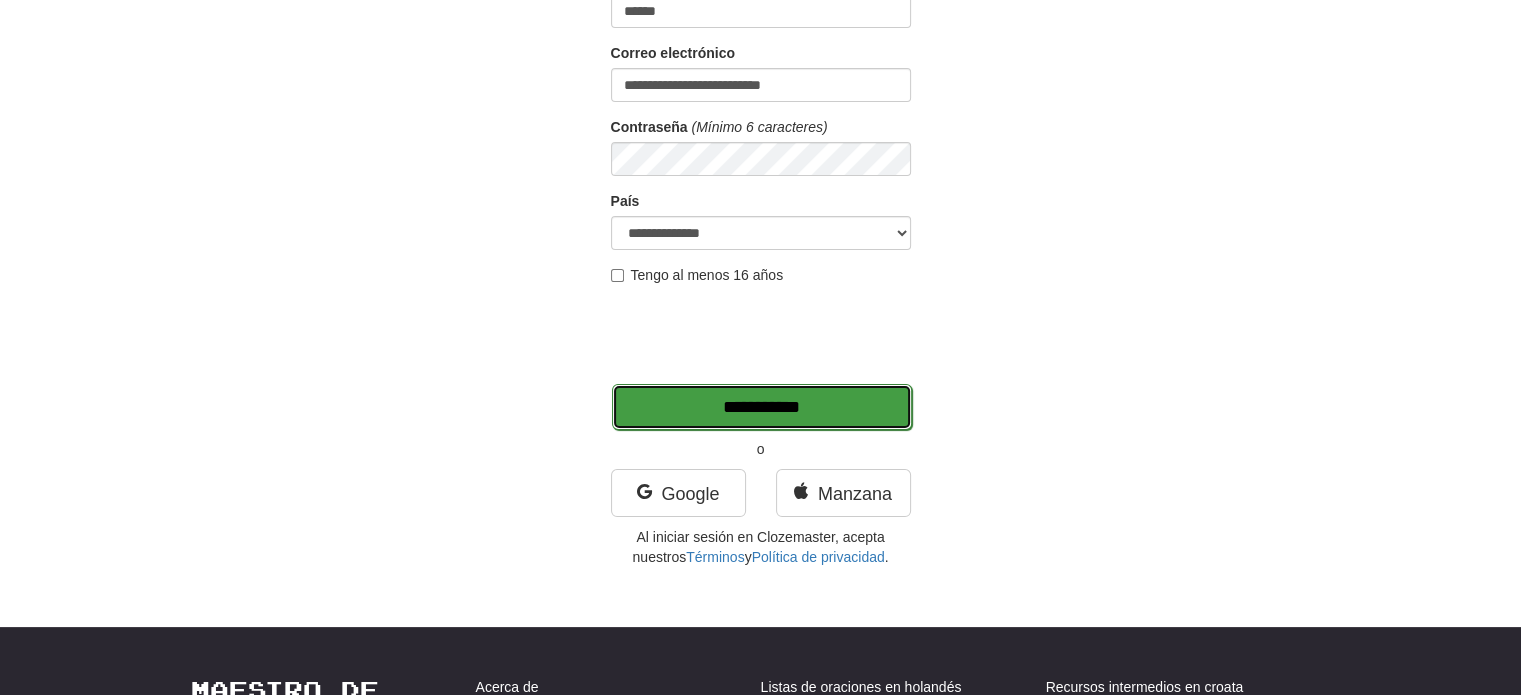 click on "**********" at bounding box center [762, 407] 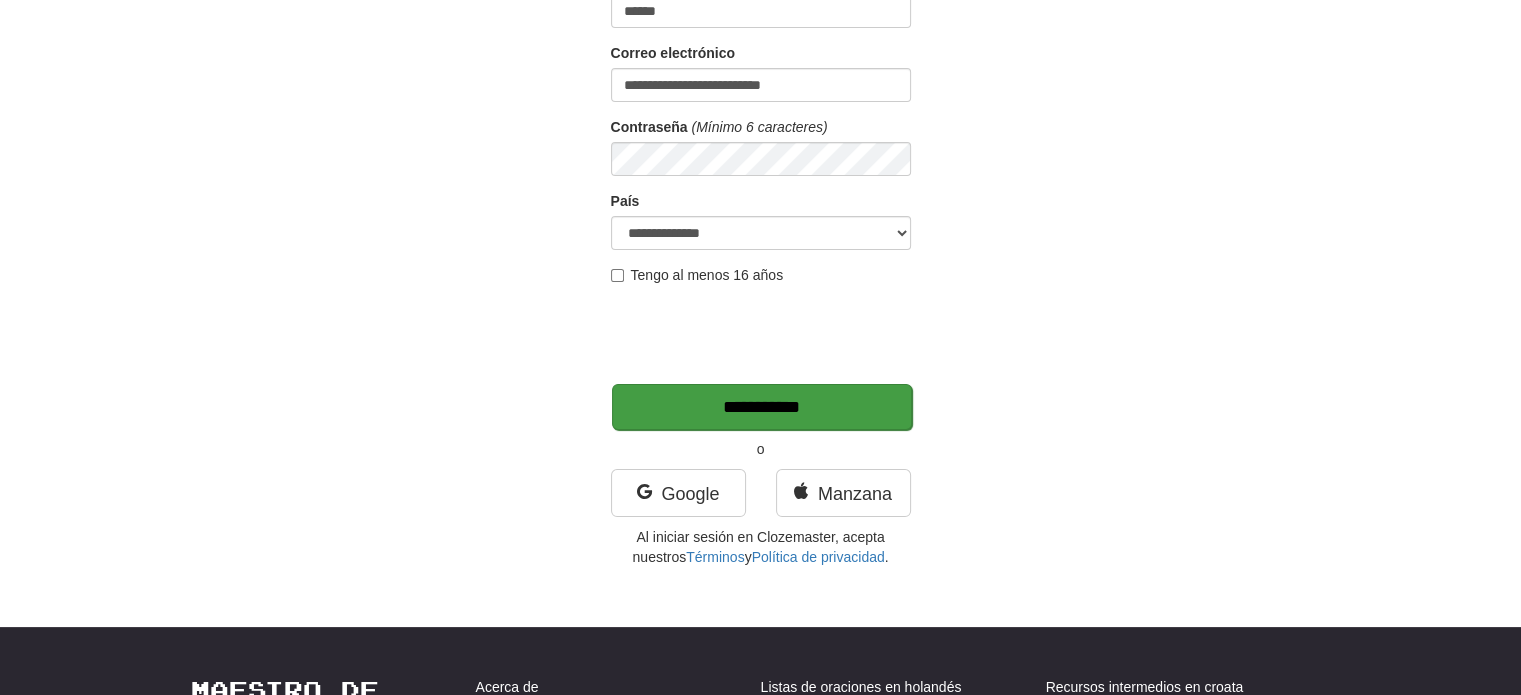type on "*******" 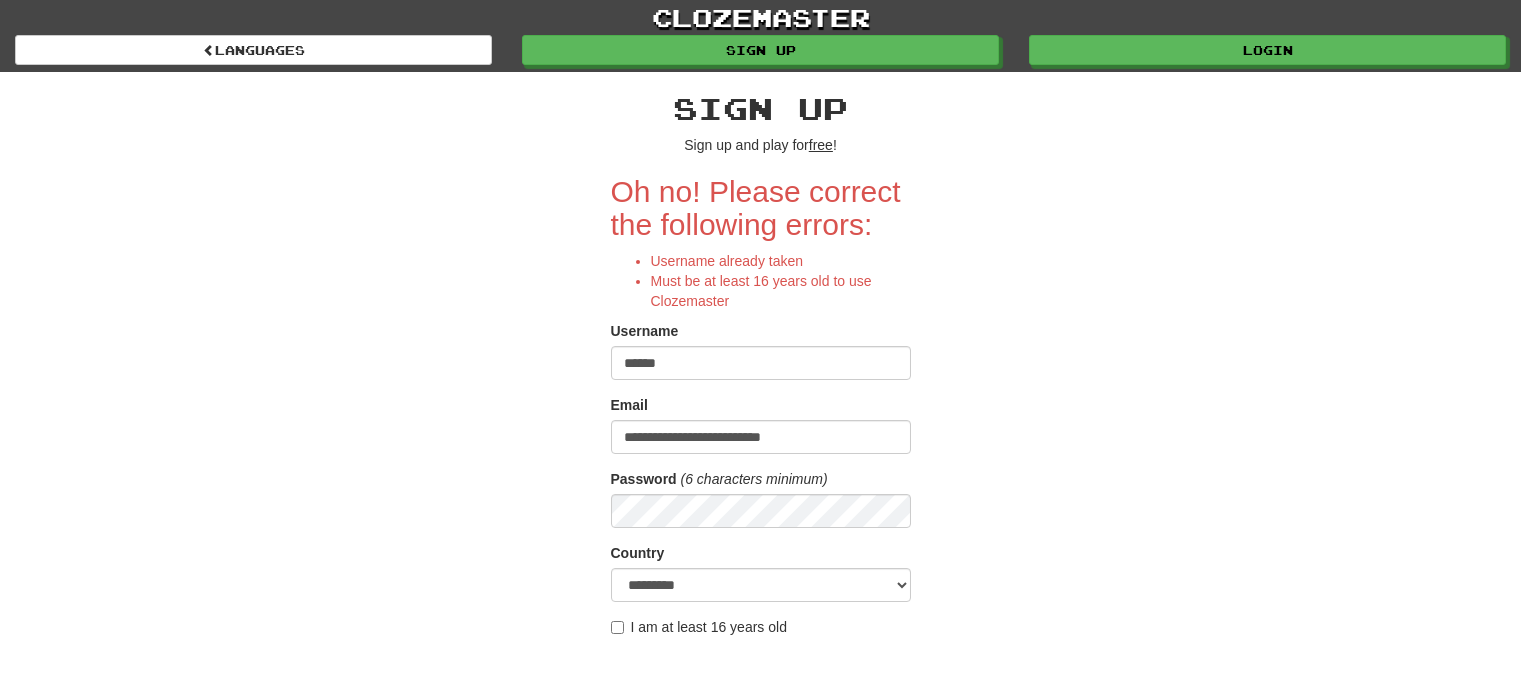 scroll, scrollTop: 0, scrollLeft: 0, axis: both 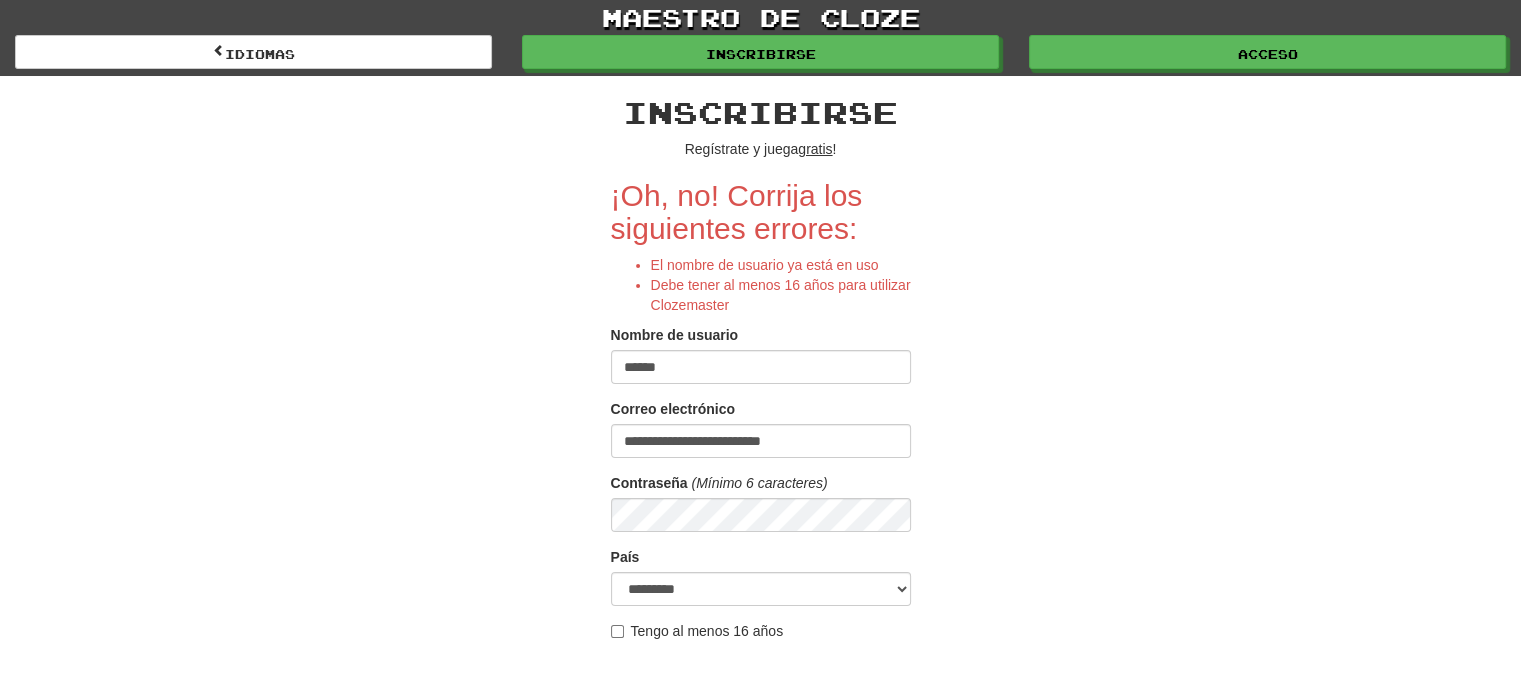 click on "******" at bounding box center (761, 367) 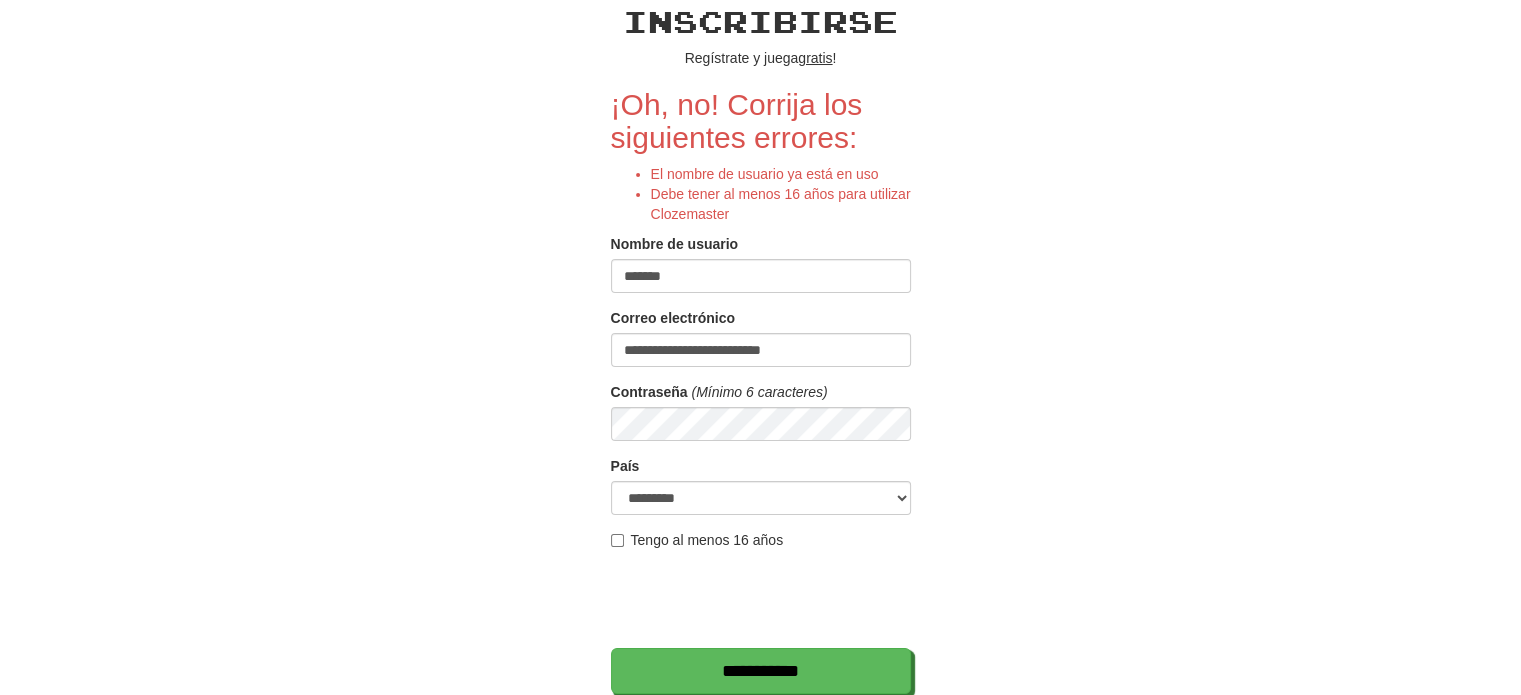 scroll, scrollTop: 200, scrollLeft: 0, axis: vertical 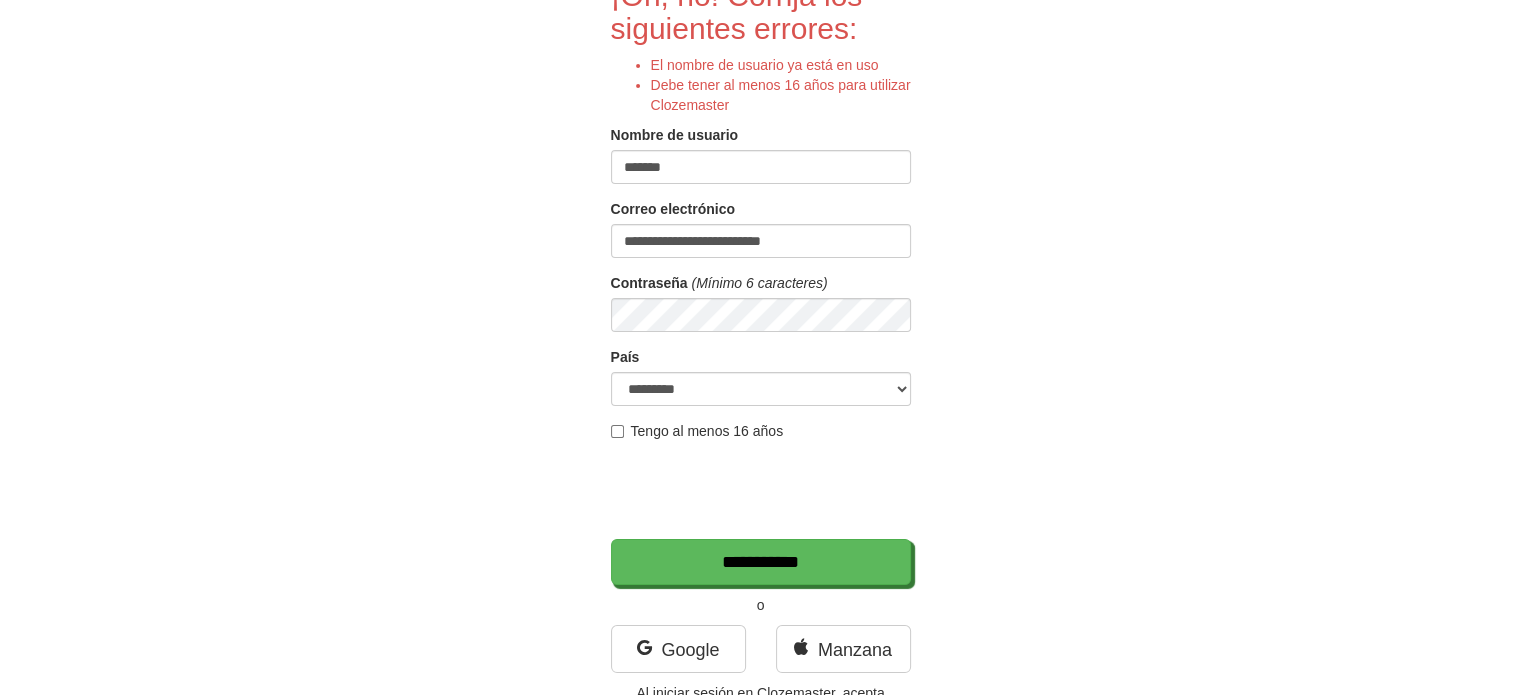 type on "*******" 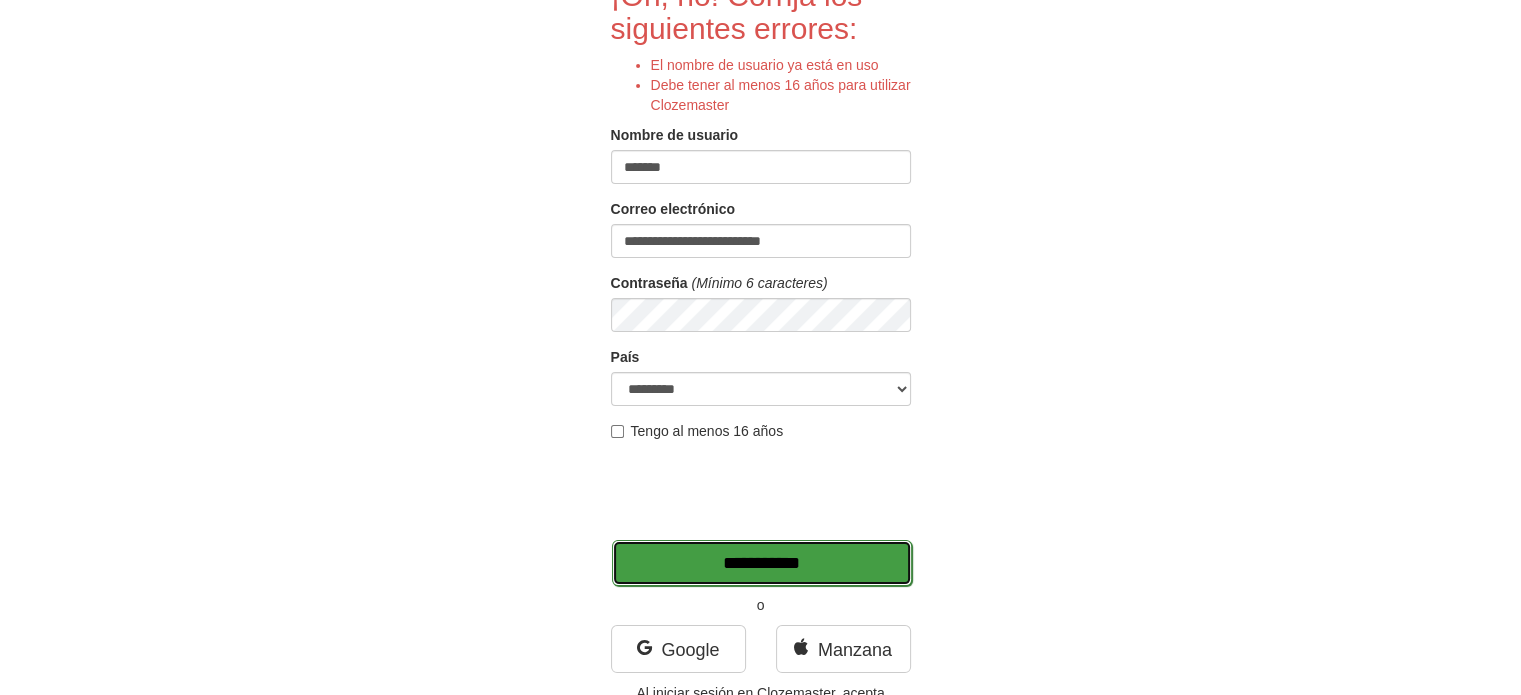 click on "**********" at bounding box center [762, 563] 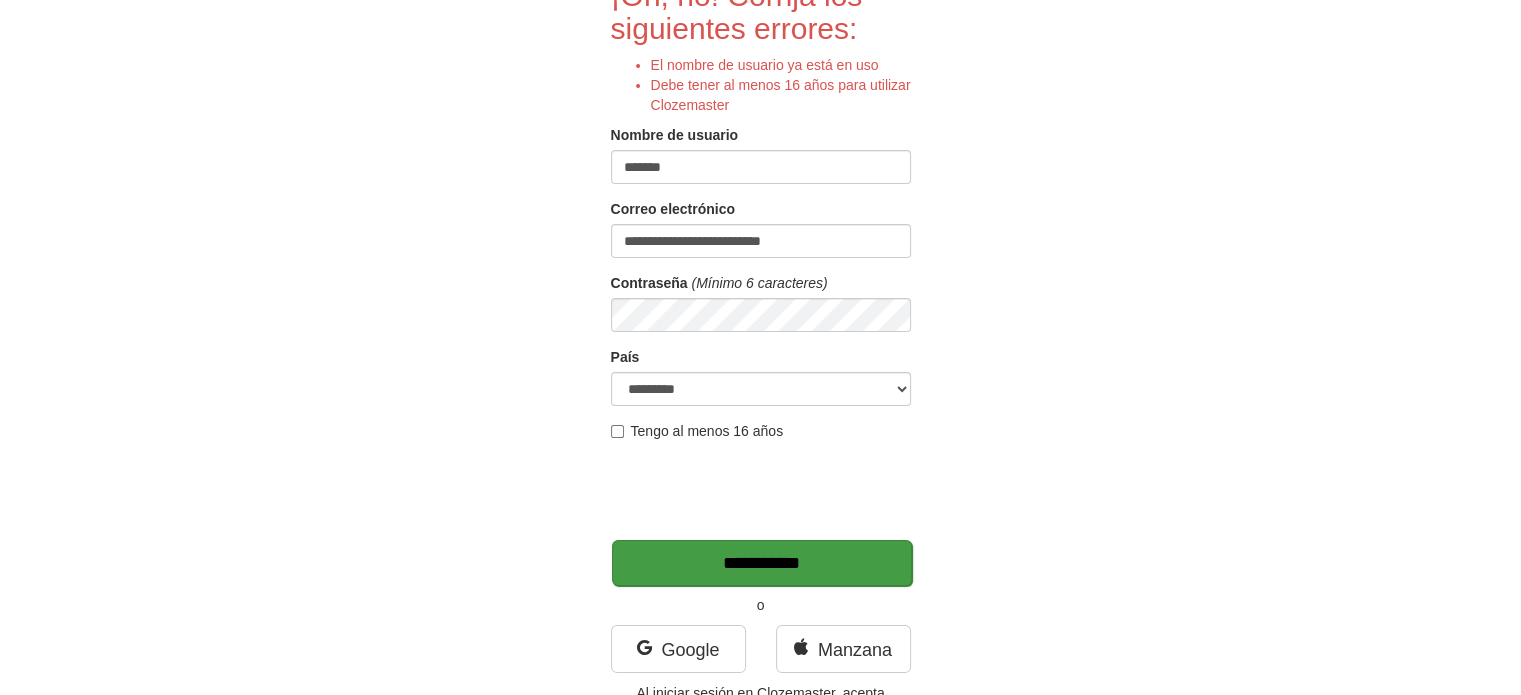 type on "*******" 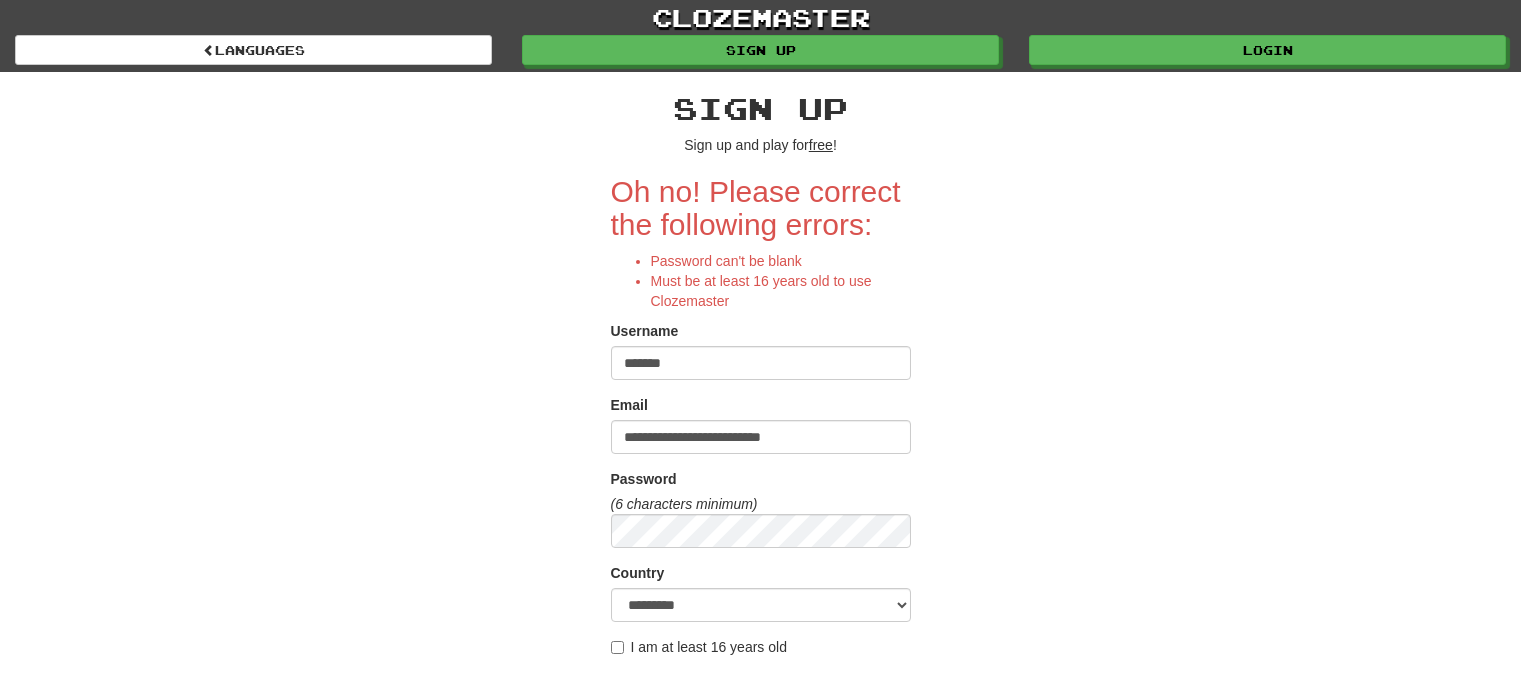 scroll, scrollTop: 0, scrollLeft: 0, axis: both 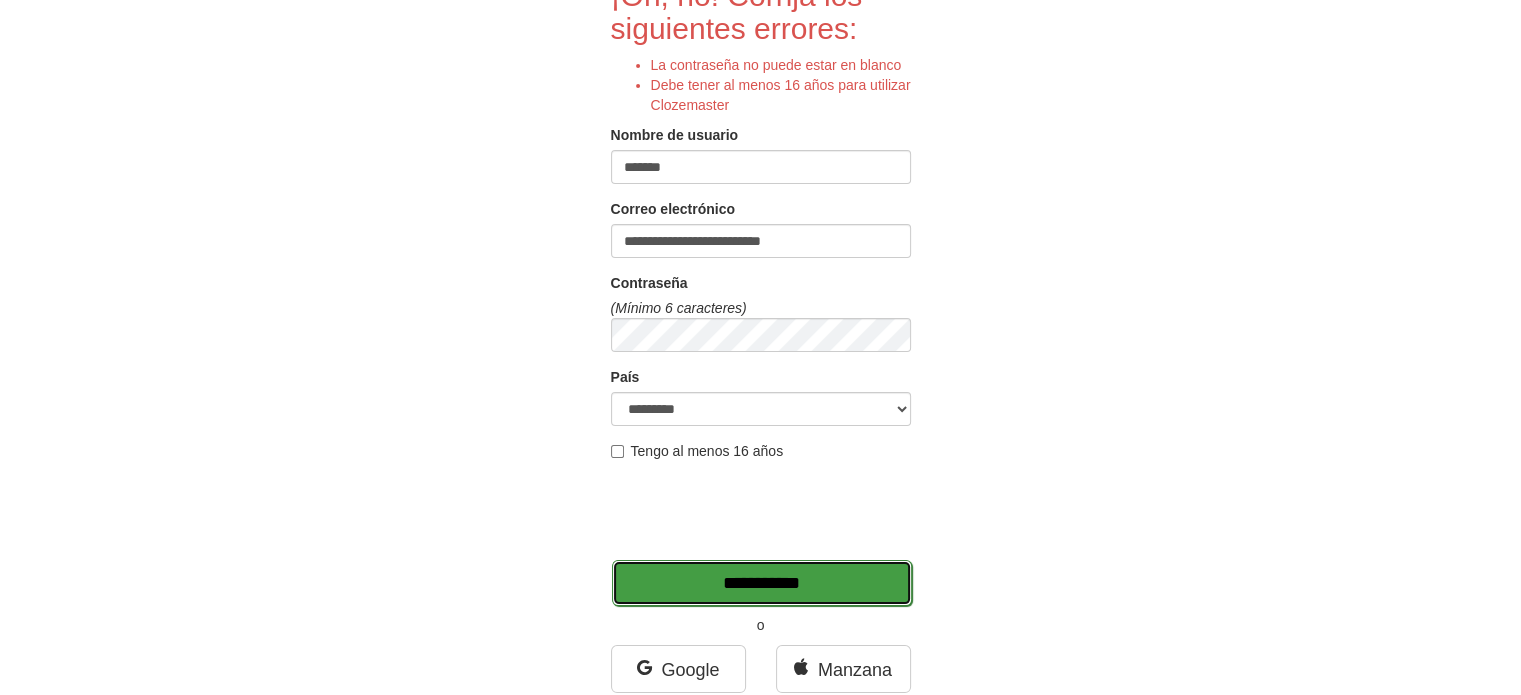 click on "**********" at bounding box center [762, 583] 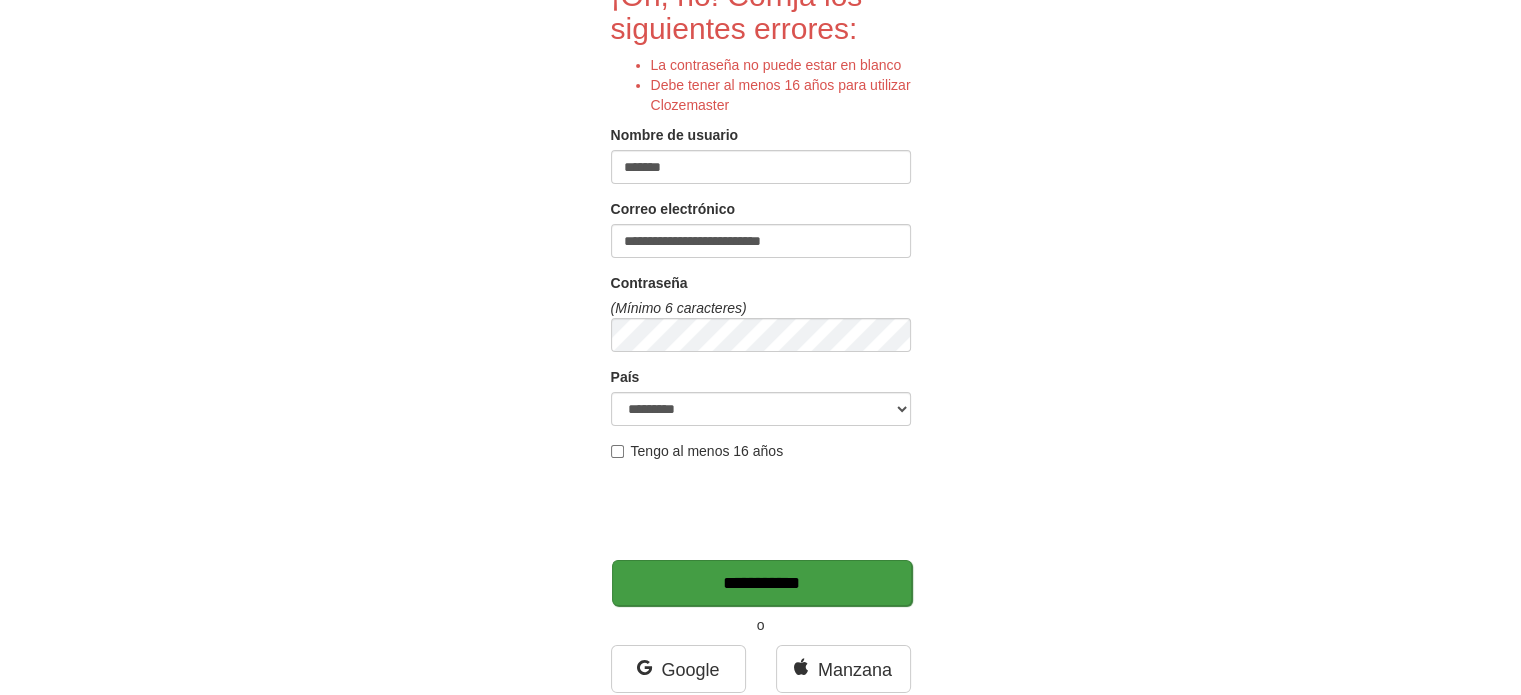 type on "*******" 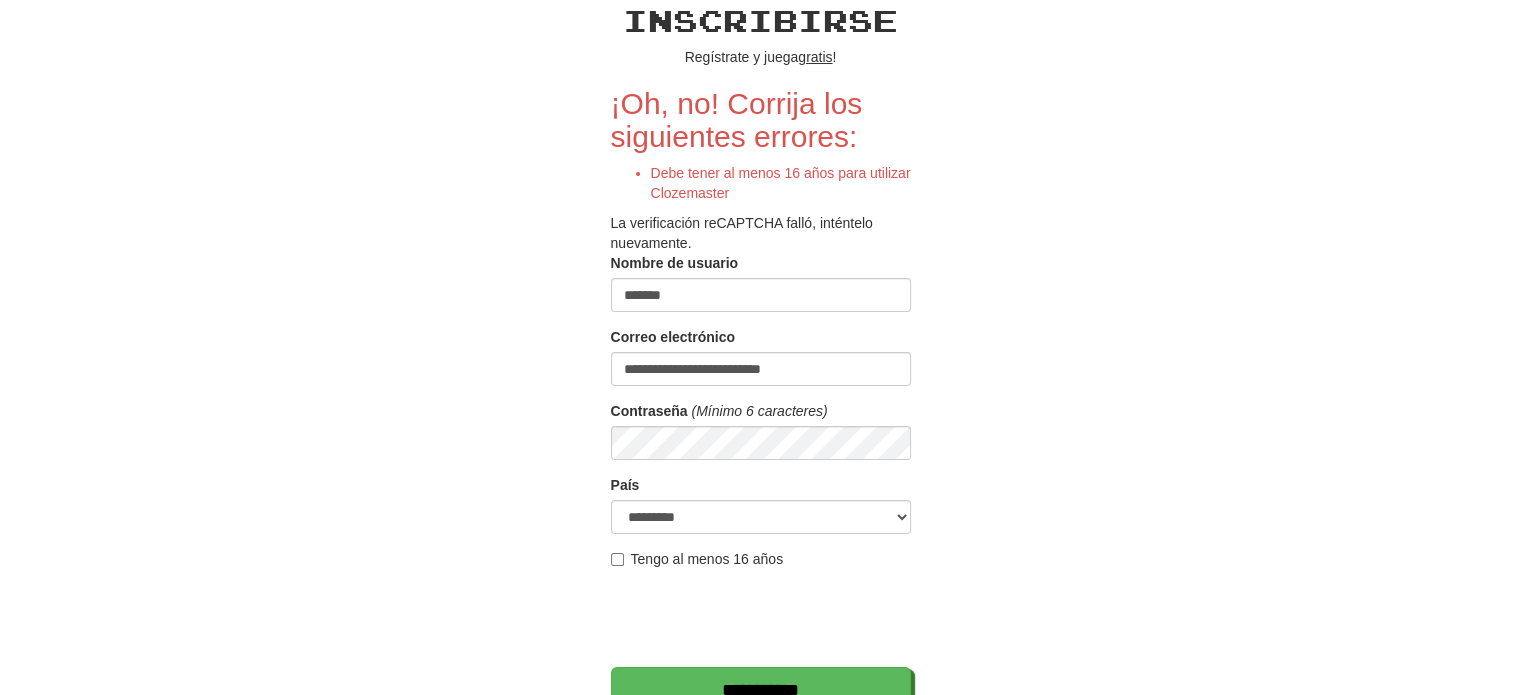 scroll, scrollTop: 200, scrollLeft: 0, axis: vertical 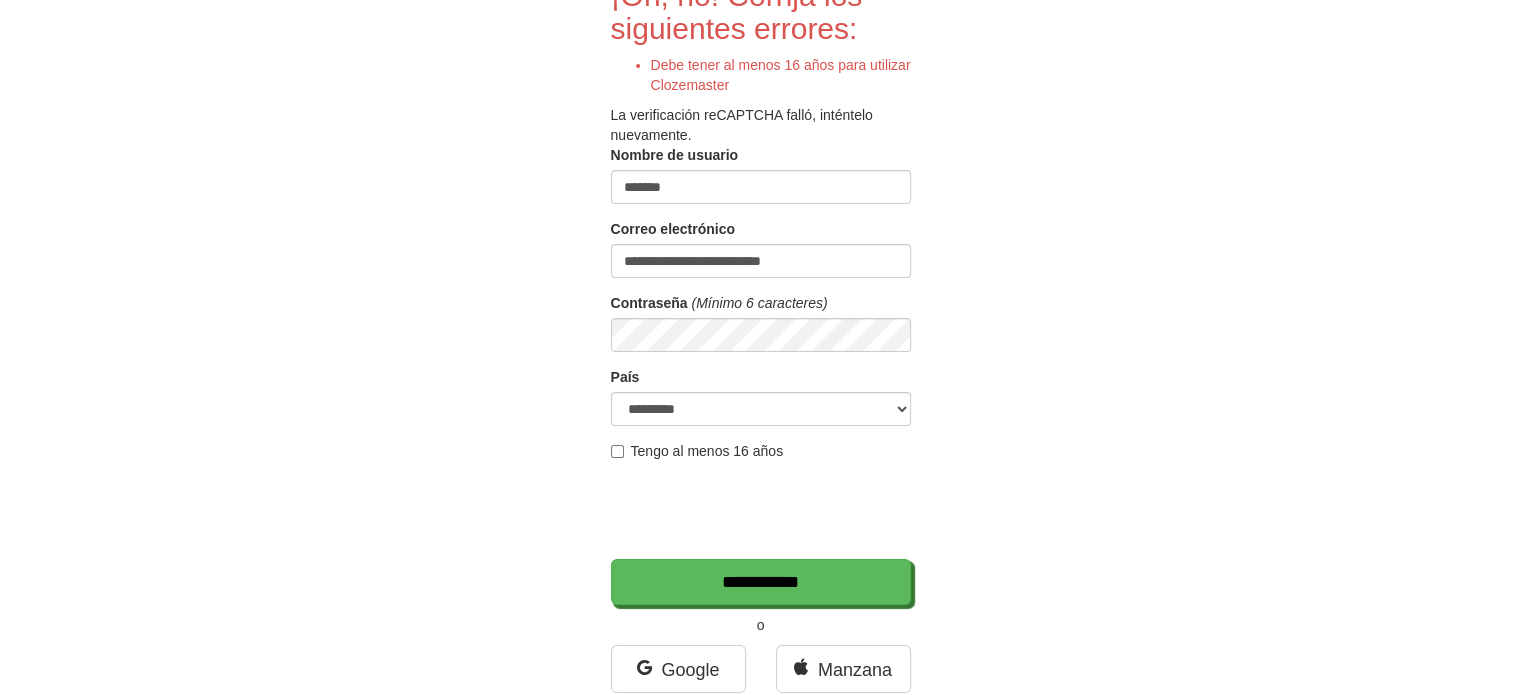 click on "*******" at bounding box center (761, 187) 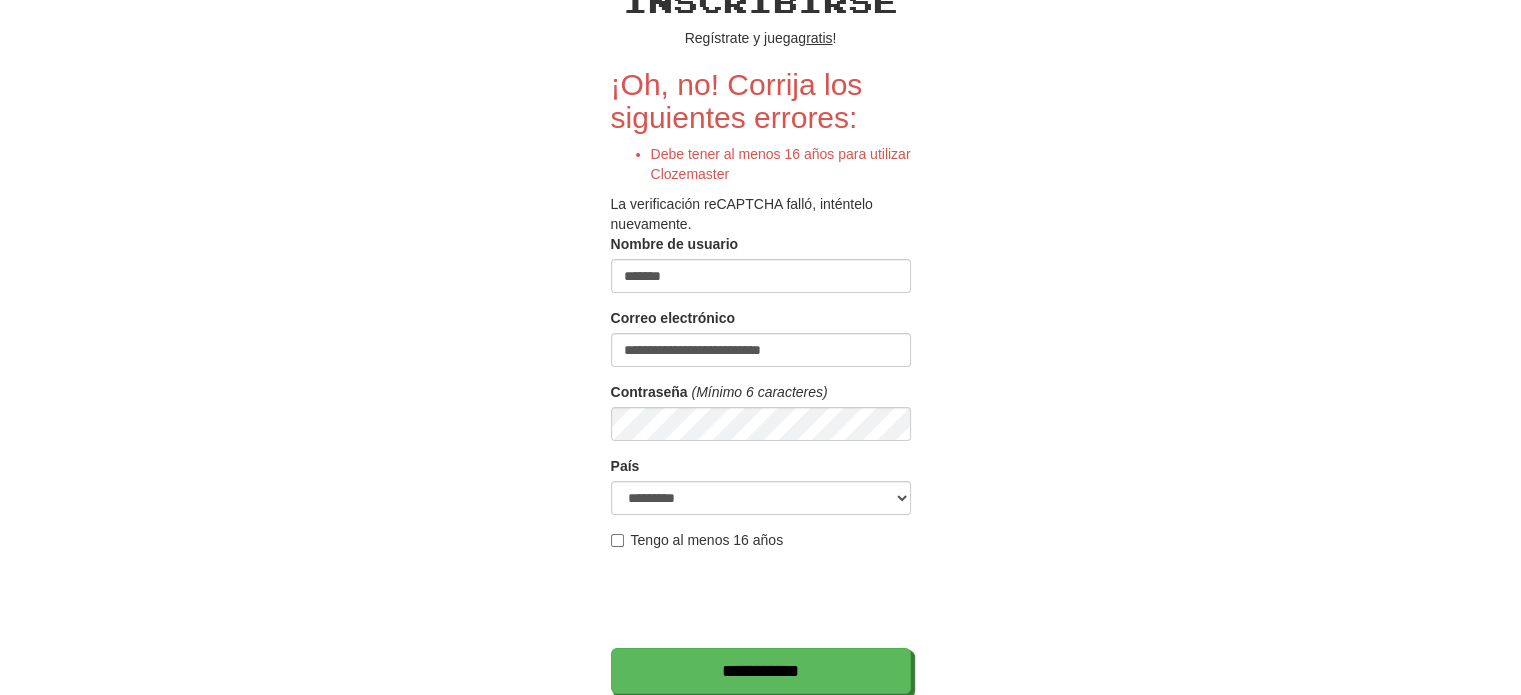 scroll, scrollTop: 100, scrollLeft: 0, axis: vertical 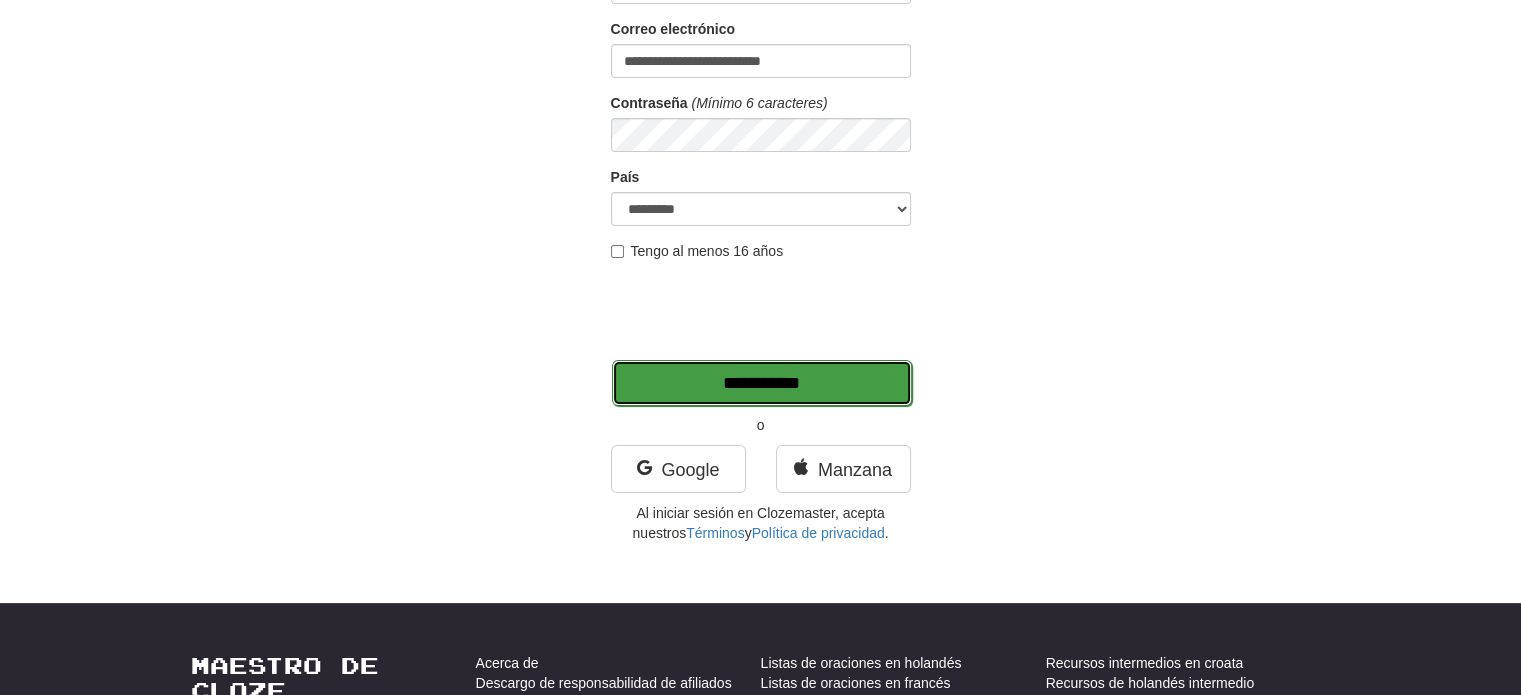 click on "**********" at bounding box center [762, 383] 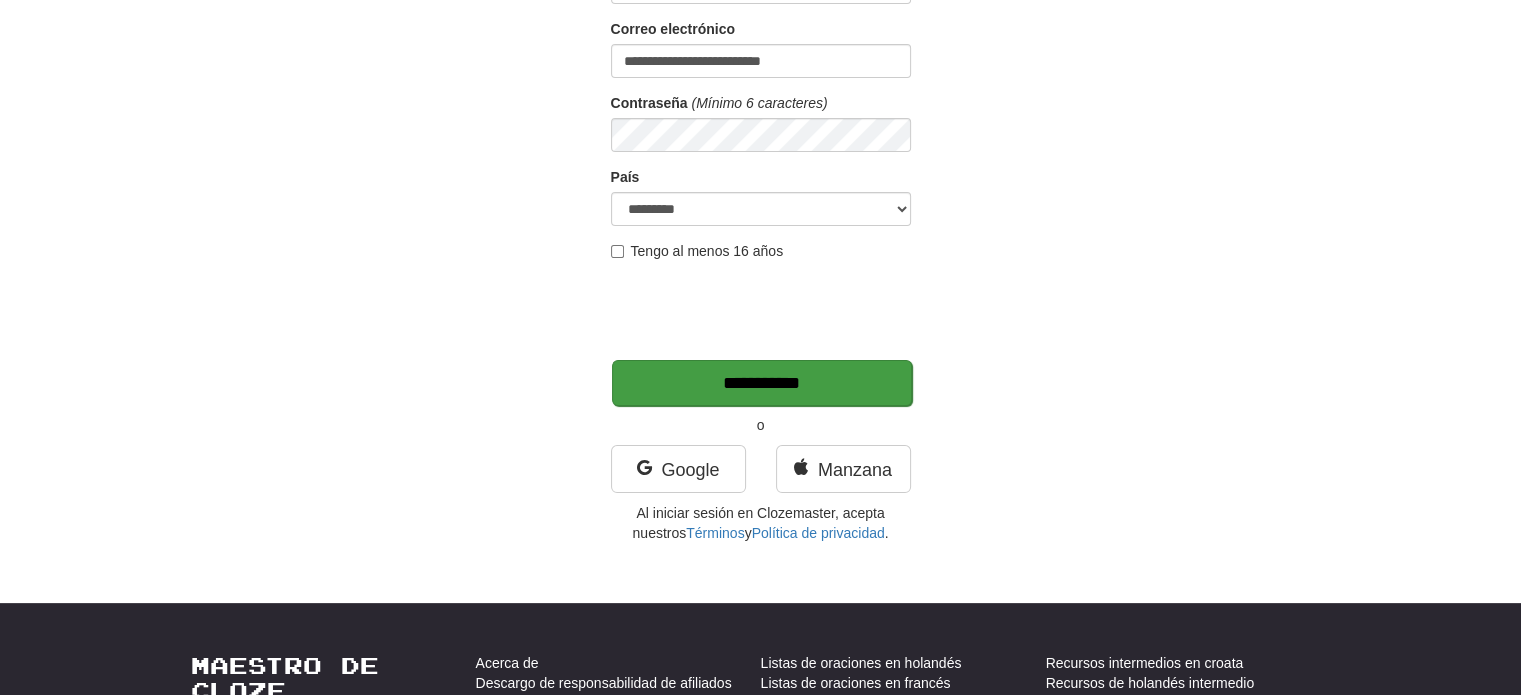 type on "*******" 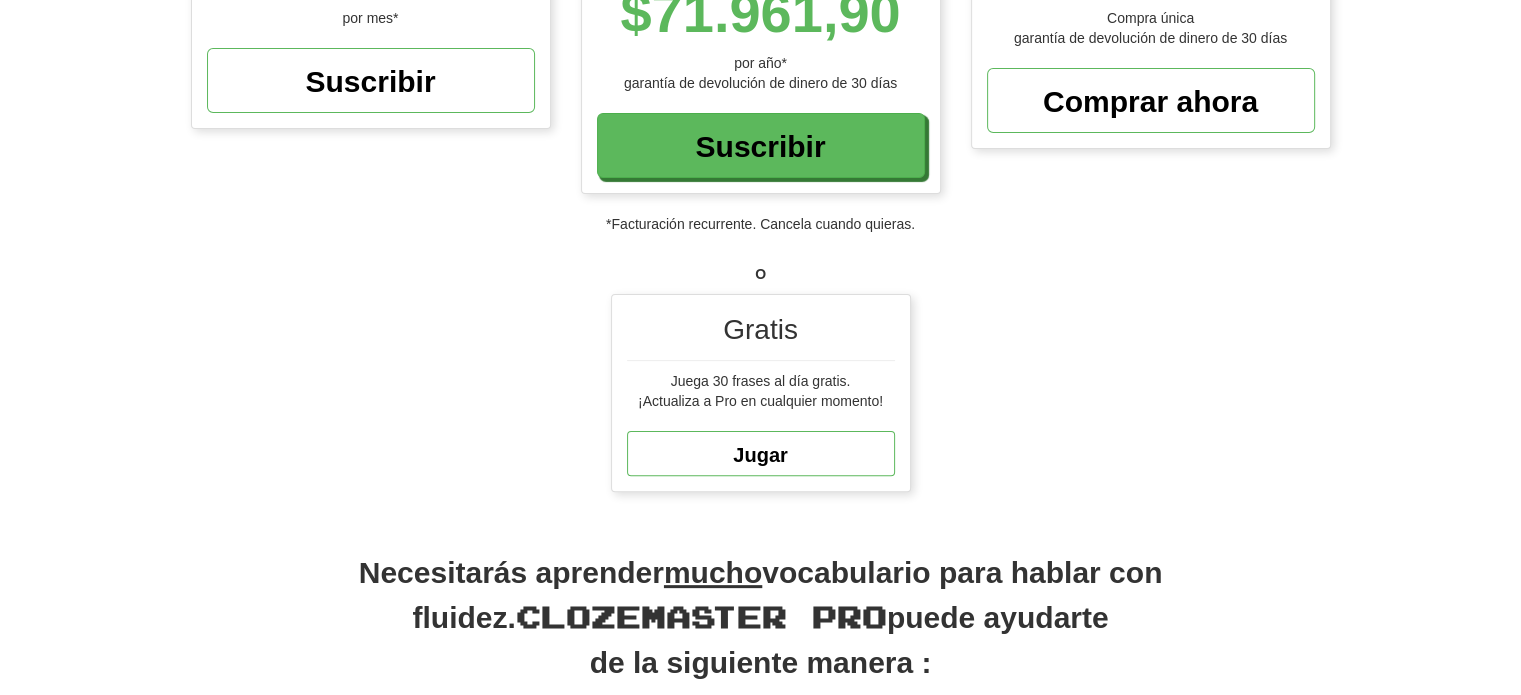 scroll, scrollTop: 600, scrollLeft: 0, axis: vertical 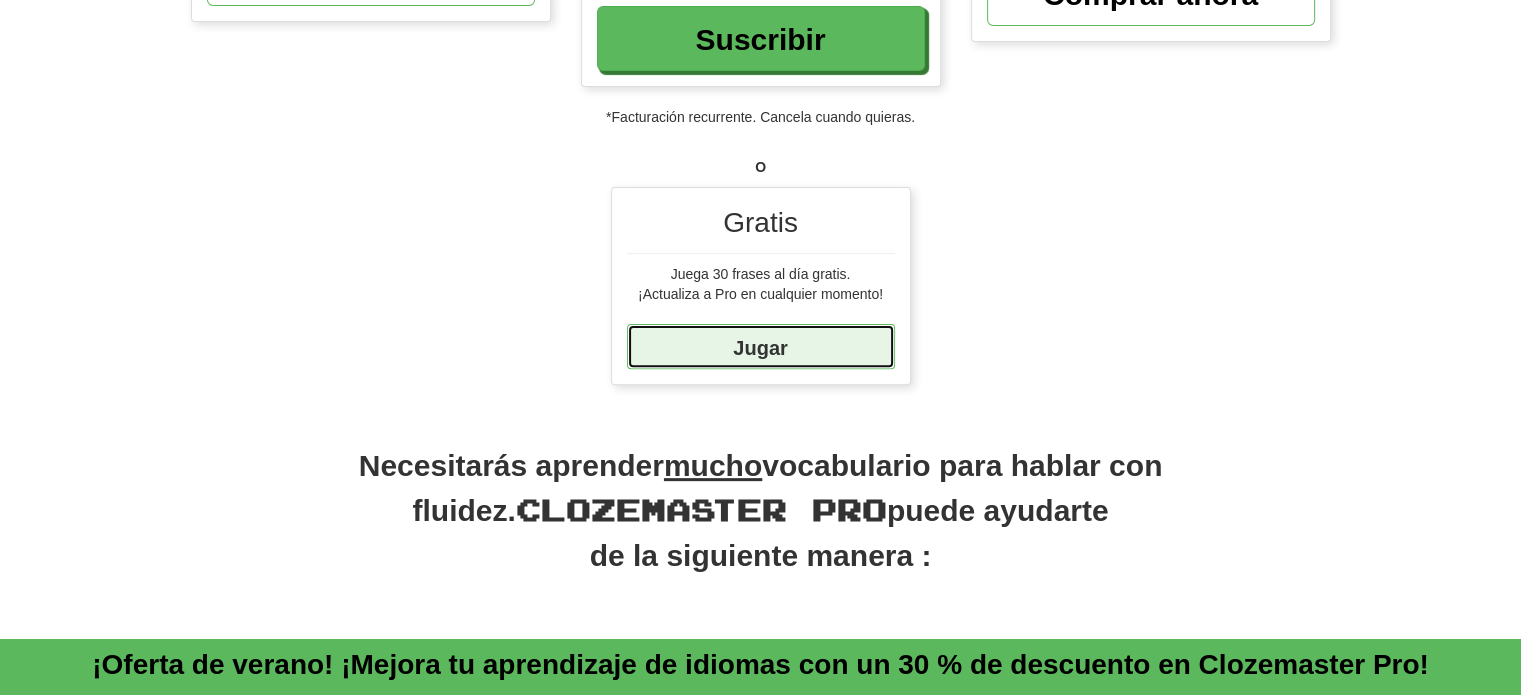 click on "Jugar" at bounding box center [760, 347] 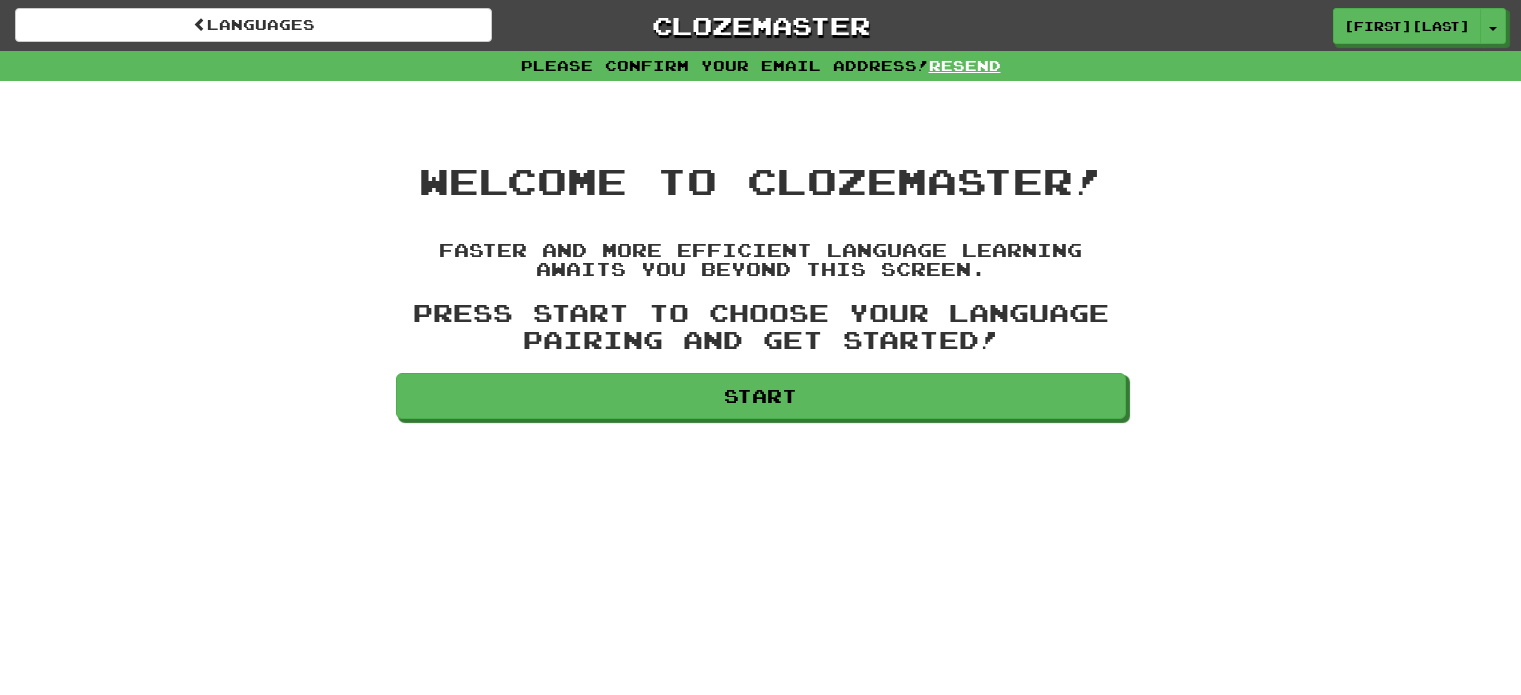 scroll, scrollTop: 0, scrollLeft: 0, axis: both 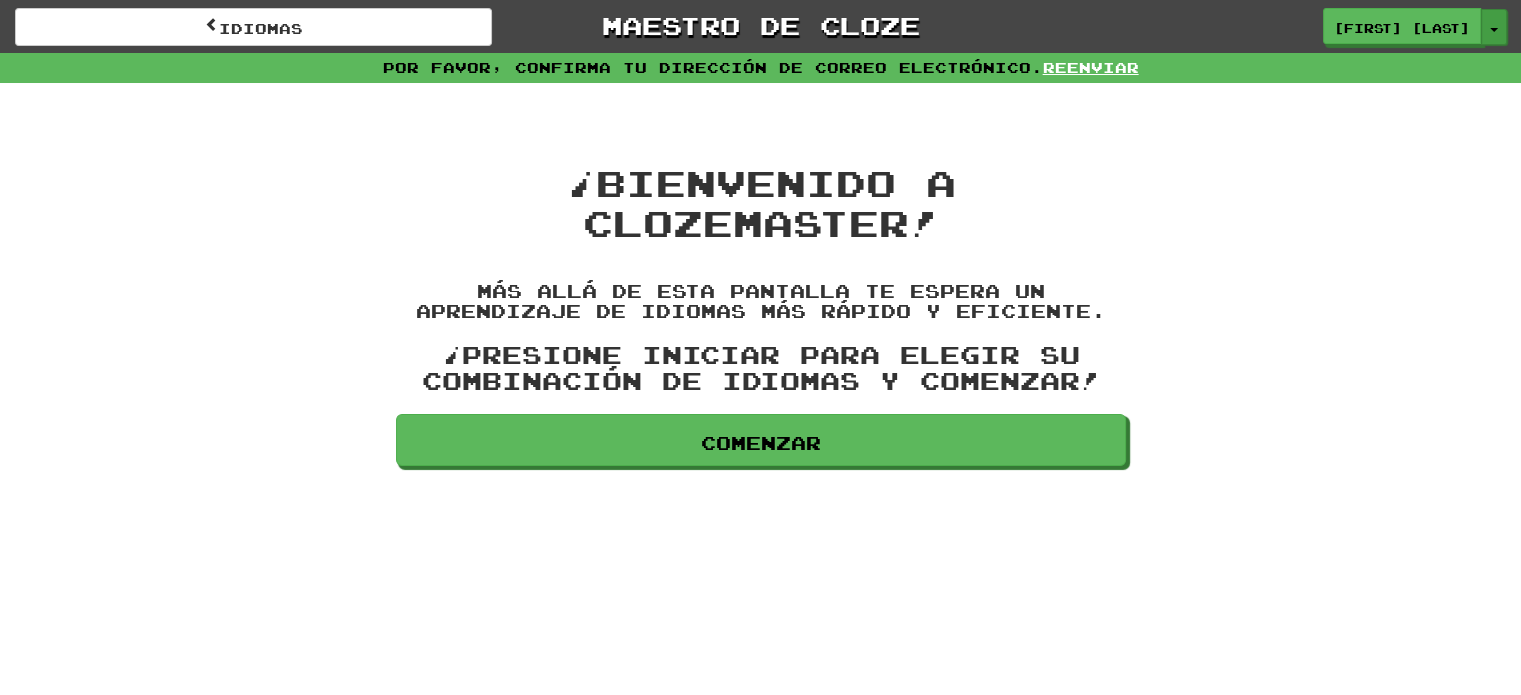click at bounding box center [1494, 30] 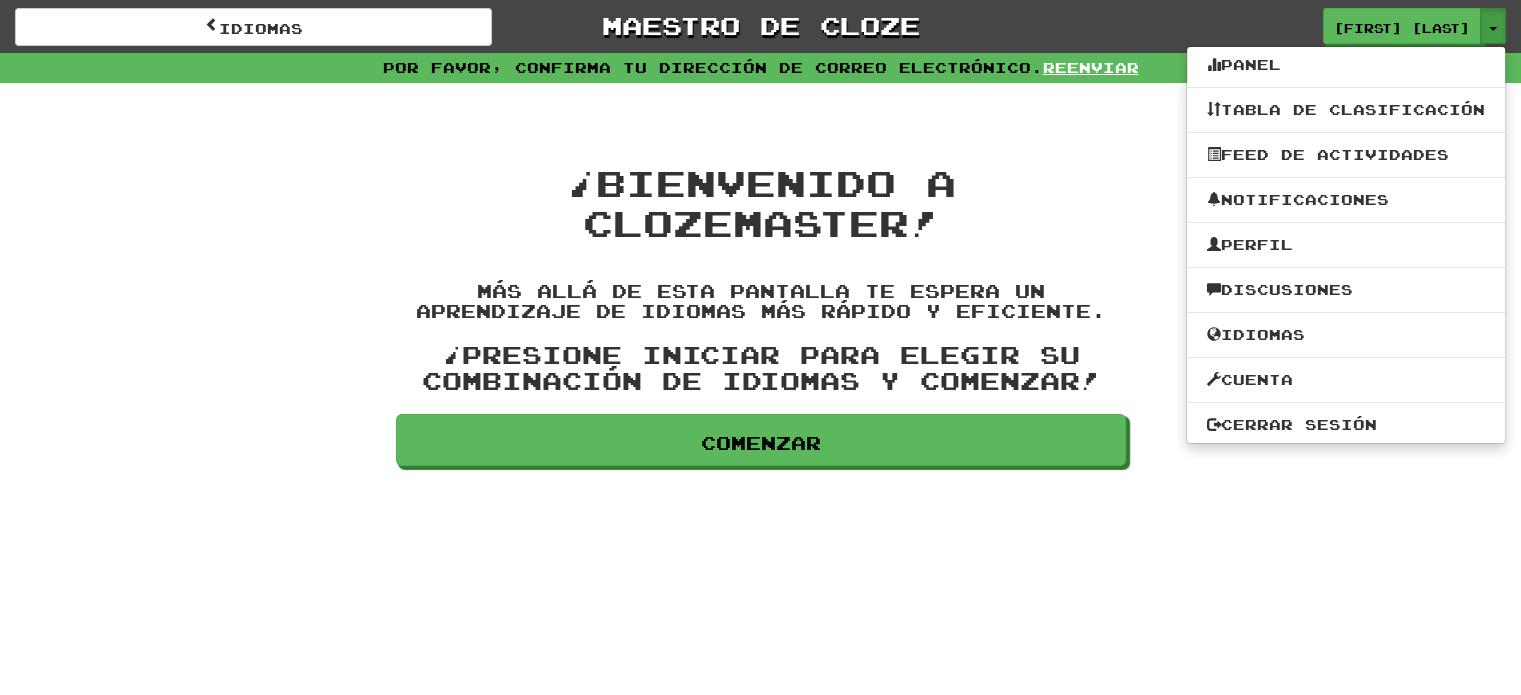 click on "¡Bienvenido a Clozemaster!" at bounding box center (761, 202) 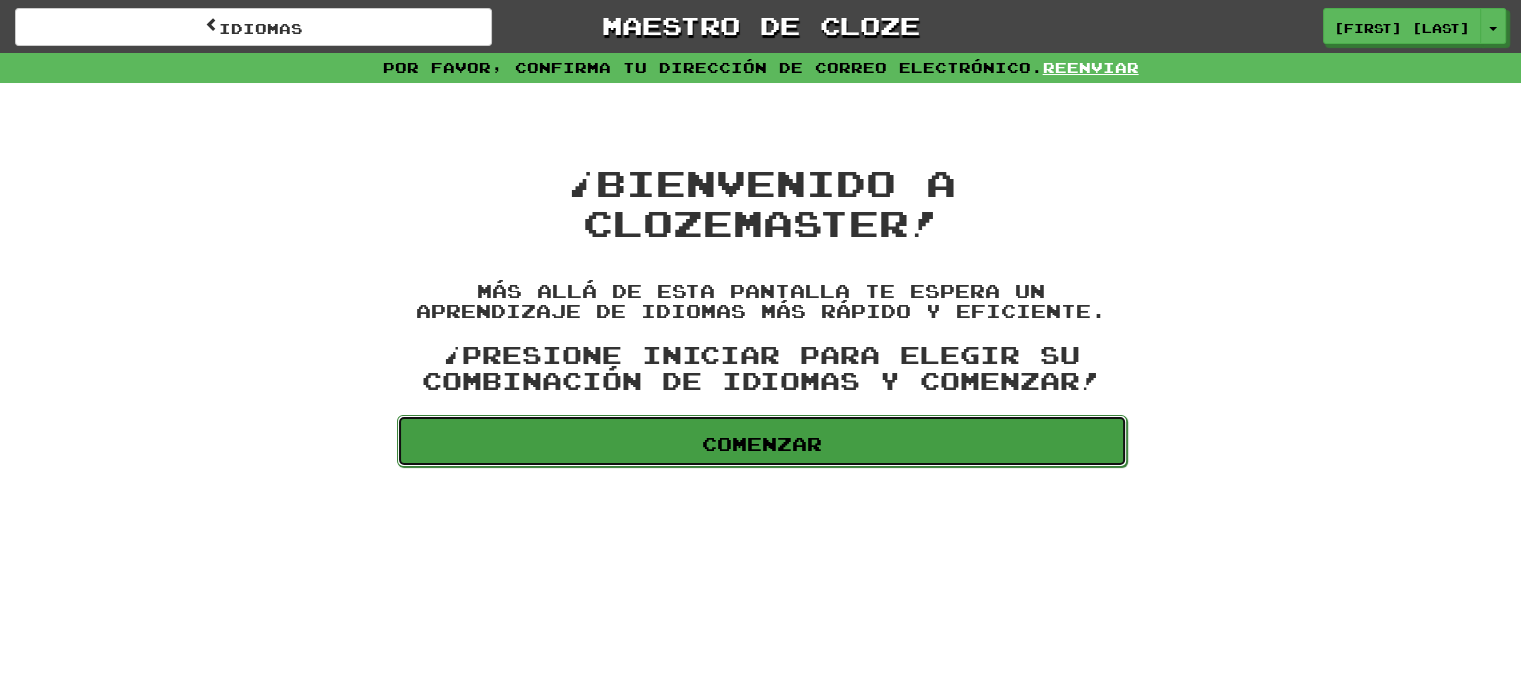 click on "Comenzar" at bounding box center (762, 444) 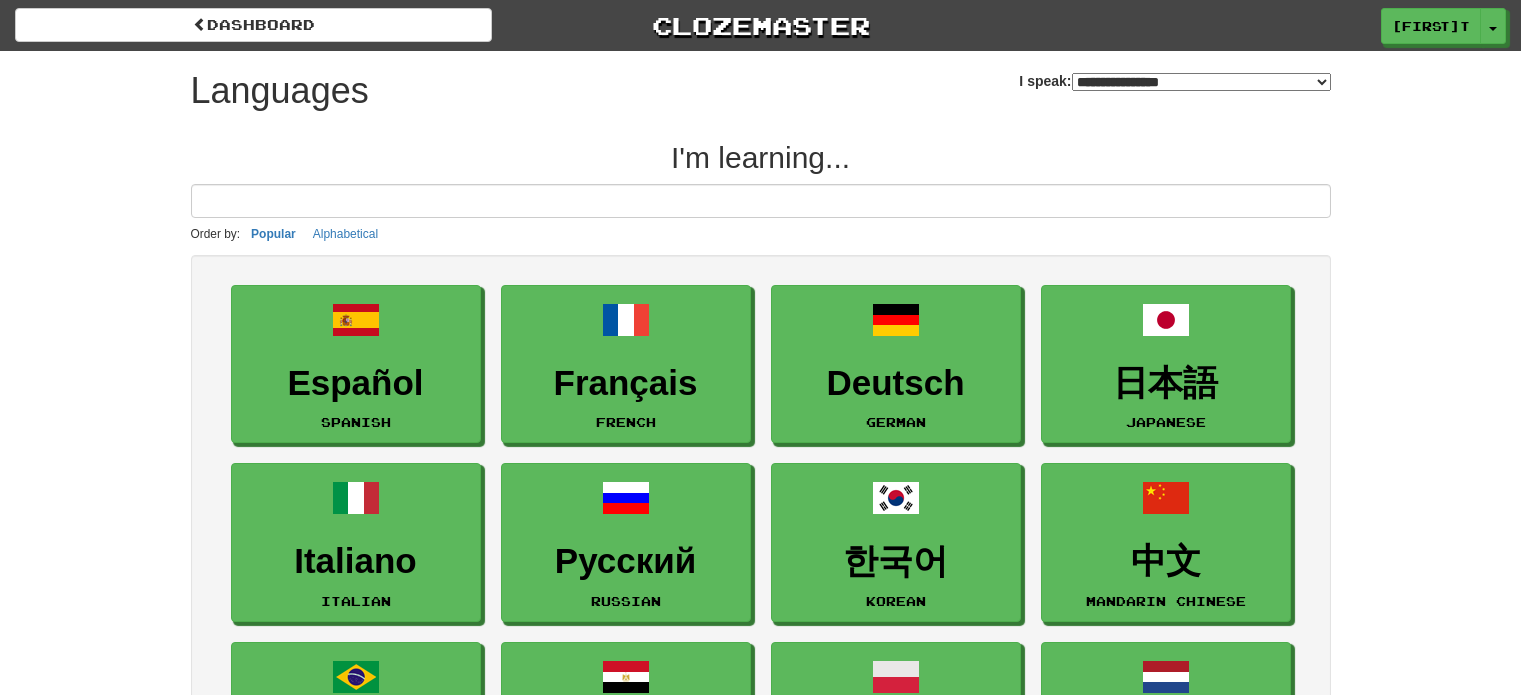 scroll, scrollTop: 0, scrollLeft: 0, axis: both 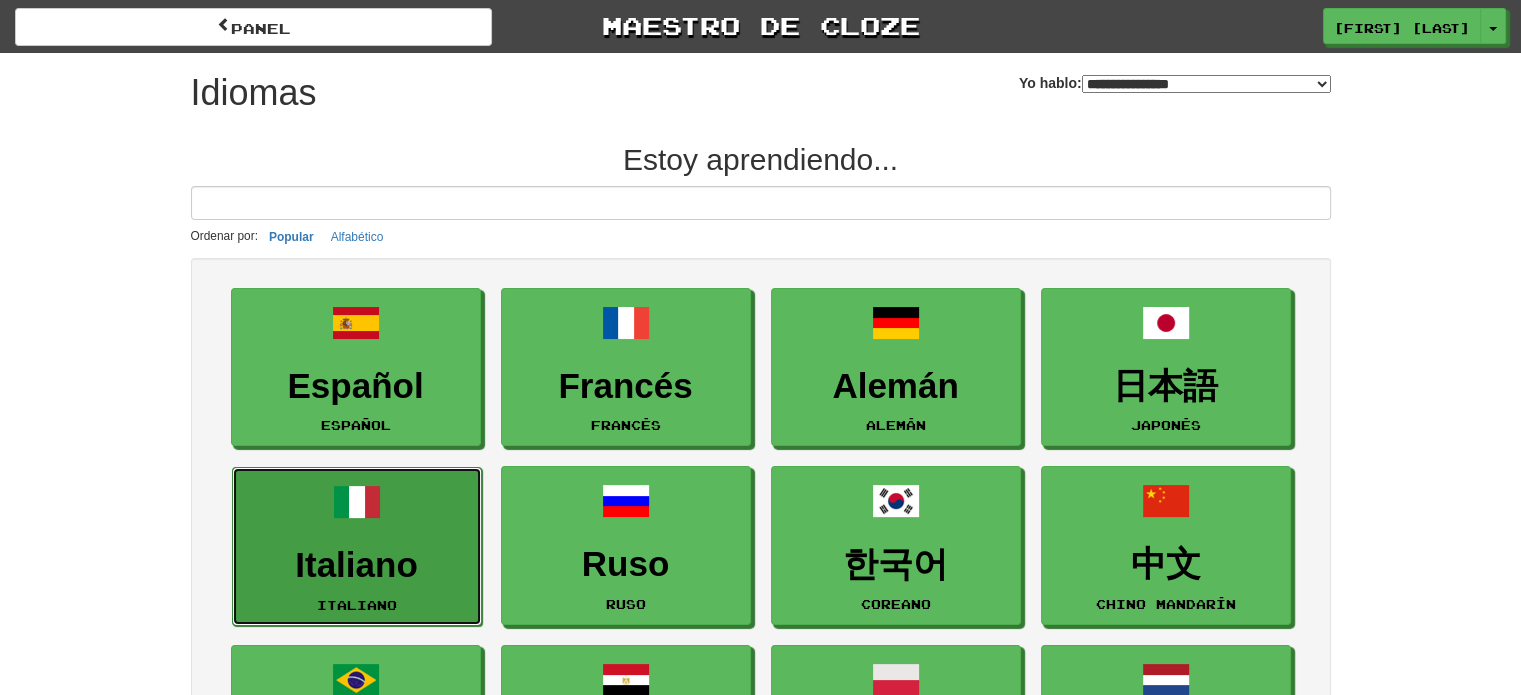 click on "Italiano italiano" at bounding box center (357, 546) 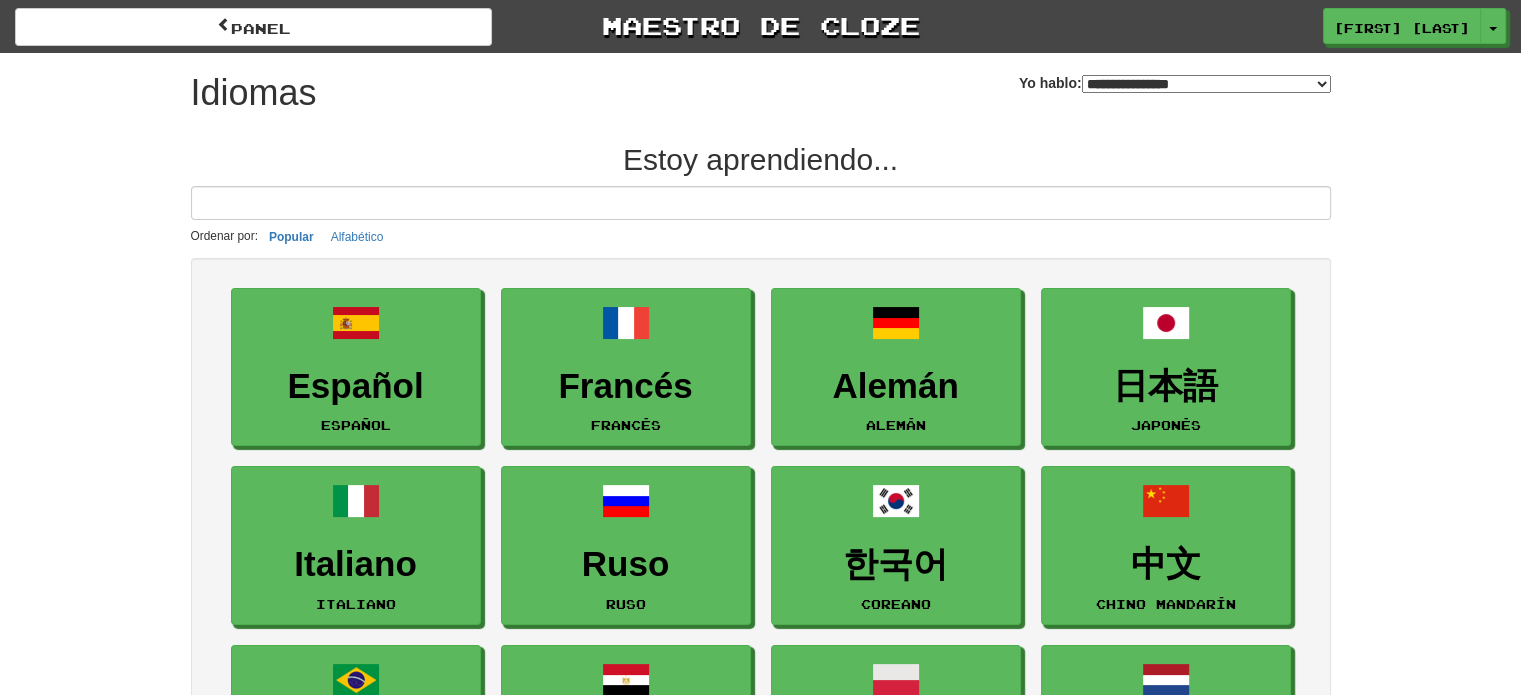 click on "**********" at bounding box center (1206, 84) 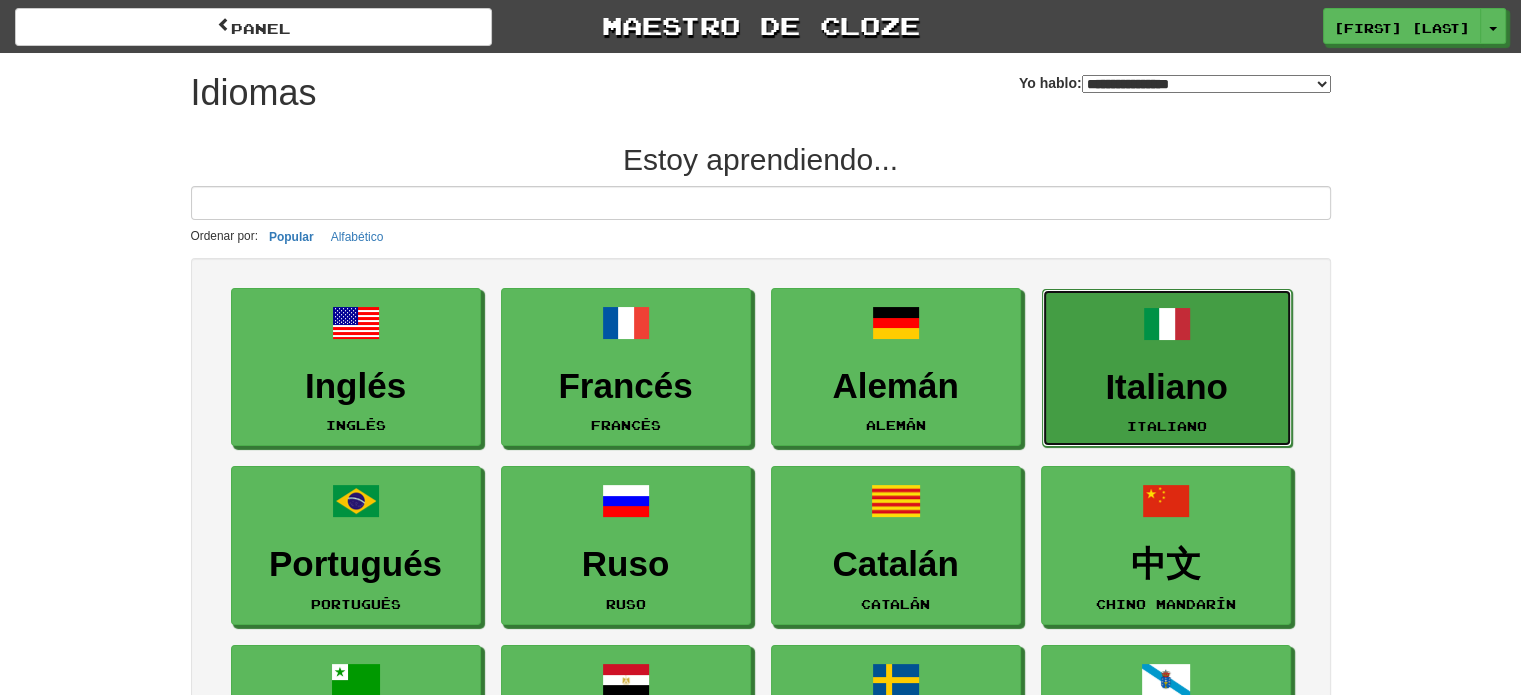 click on "Italiano" at bounding box center [1166, 386] 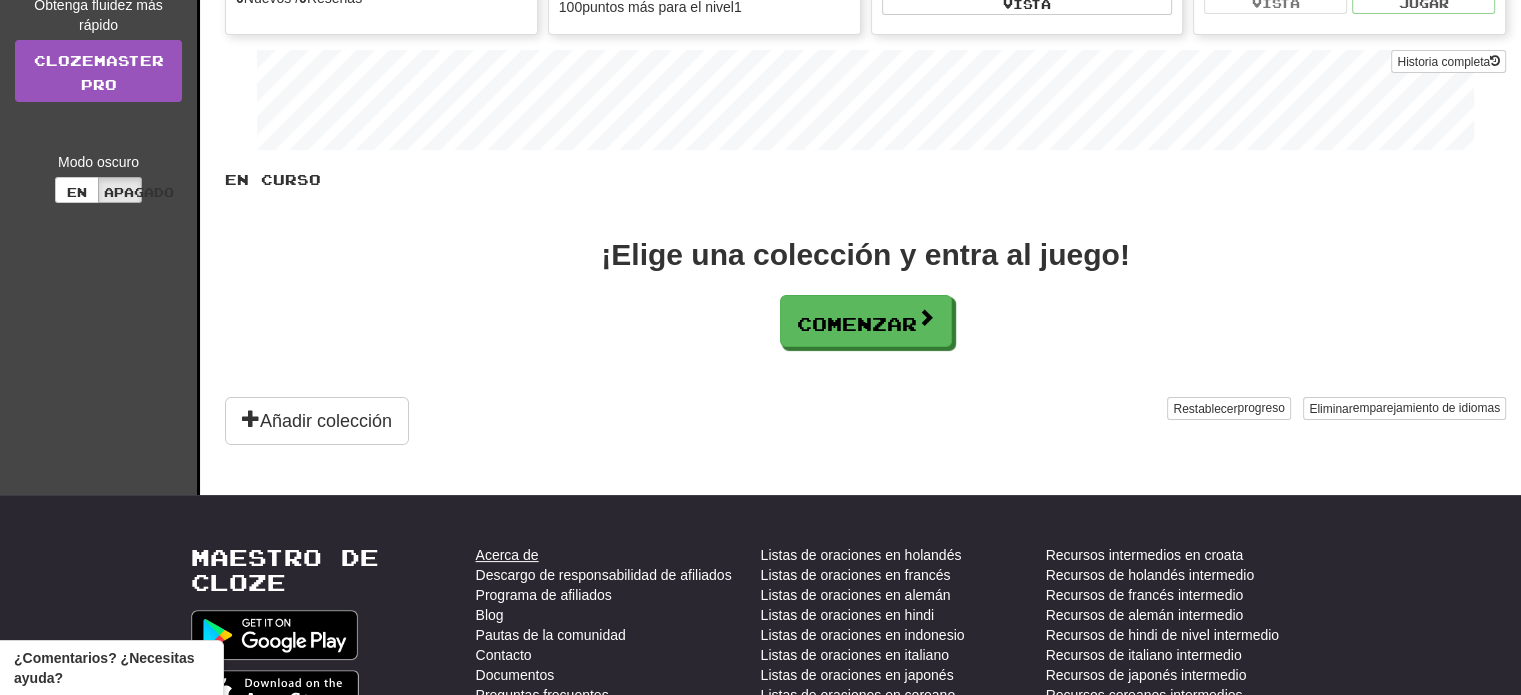 scroll, scrollTop: 0, scrollLeft: 0, axis: both 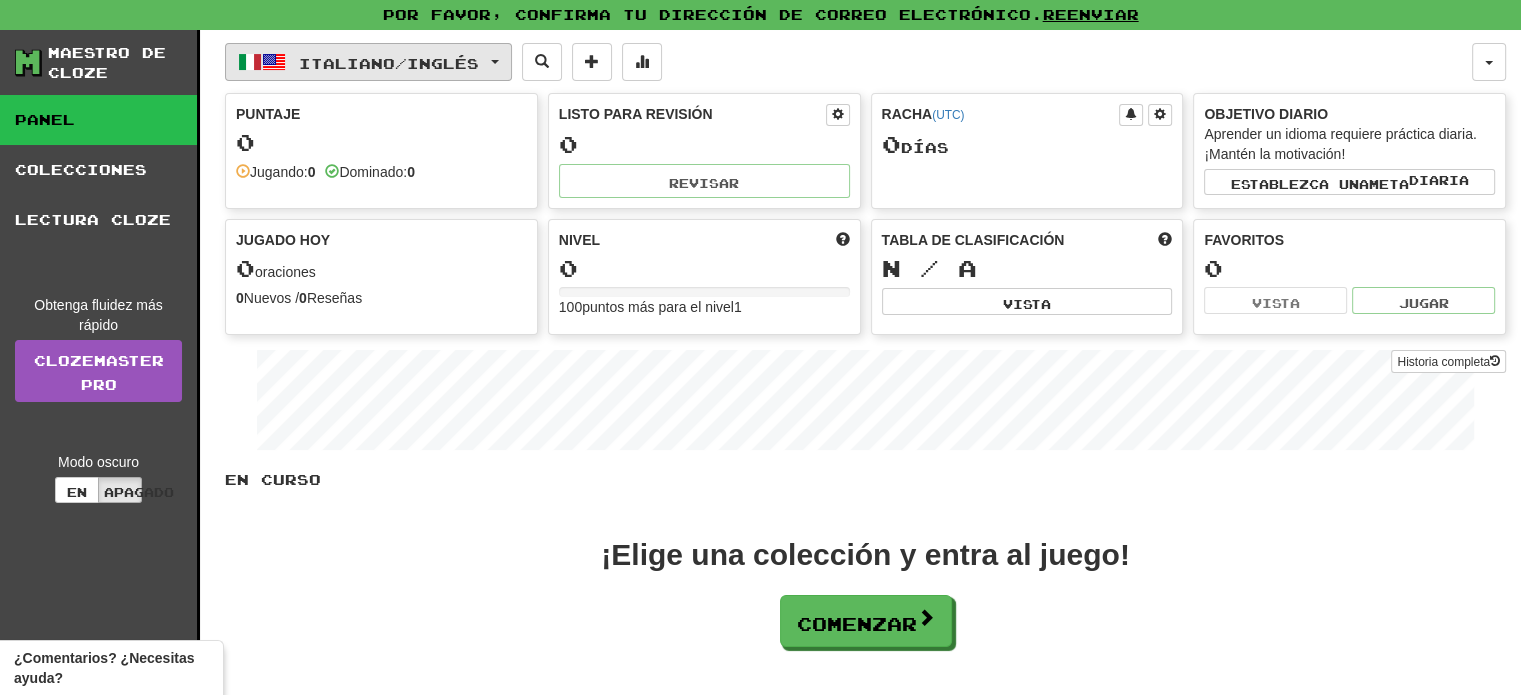 click on "Italiano  /  Inglés" at bounding box center (368, 62) 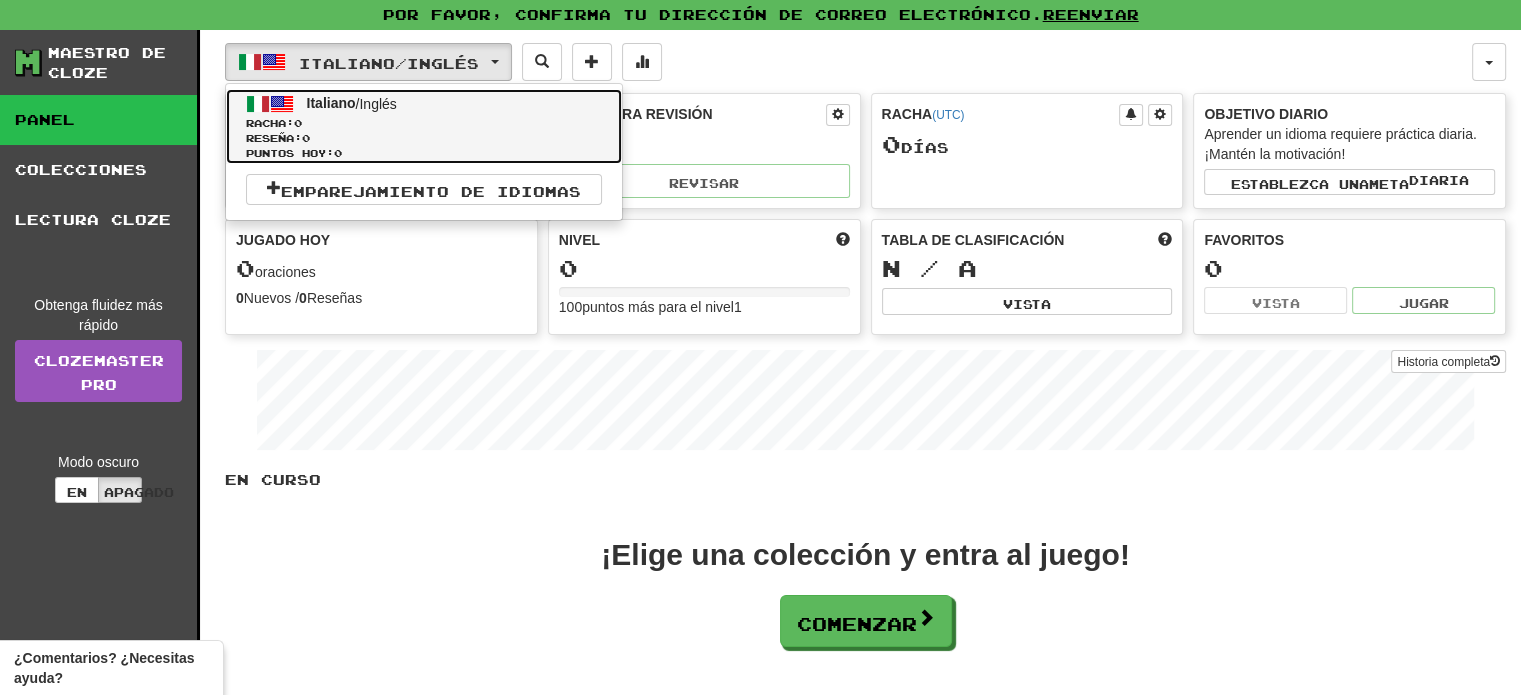 click on "Inglés" at bounding box center [377, 104] 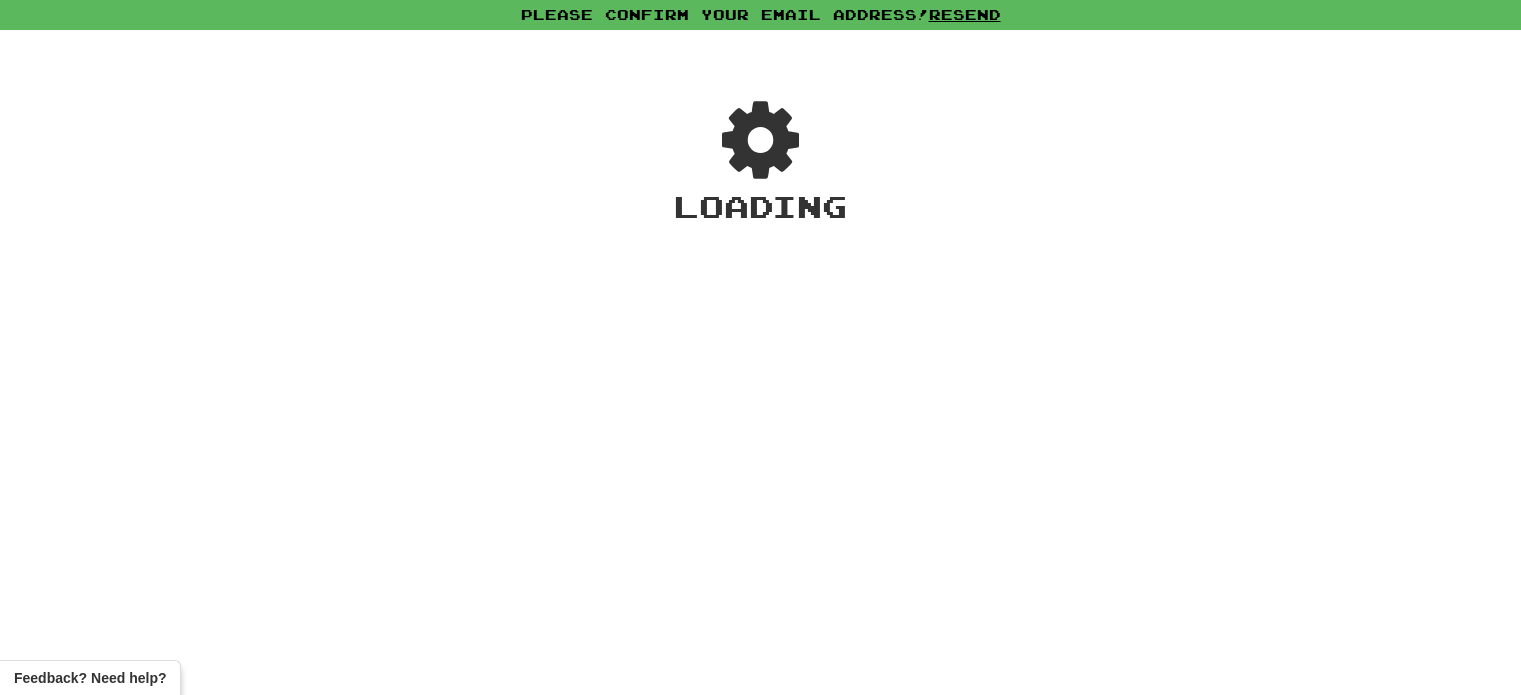 scroll, scrollTop: 0, scrollLeft: 0, axis: both 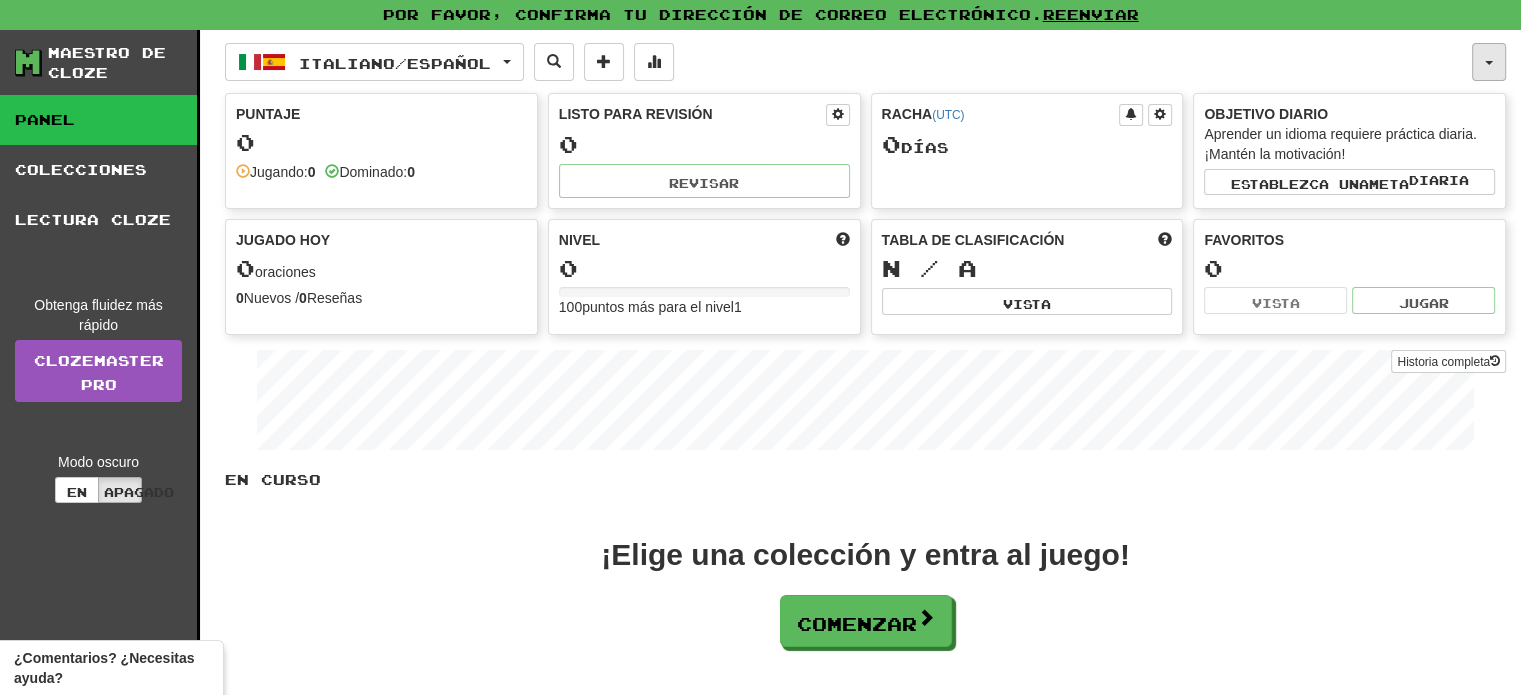 click at bounding box center [1489, 62] 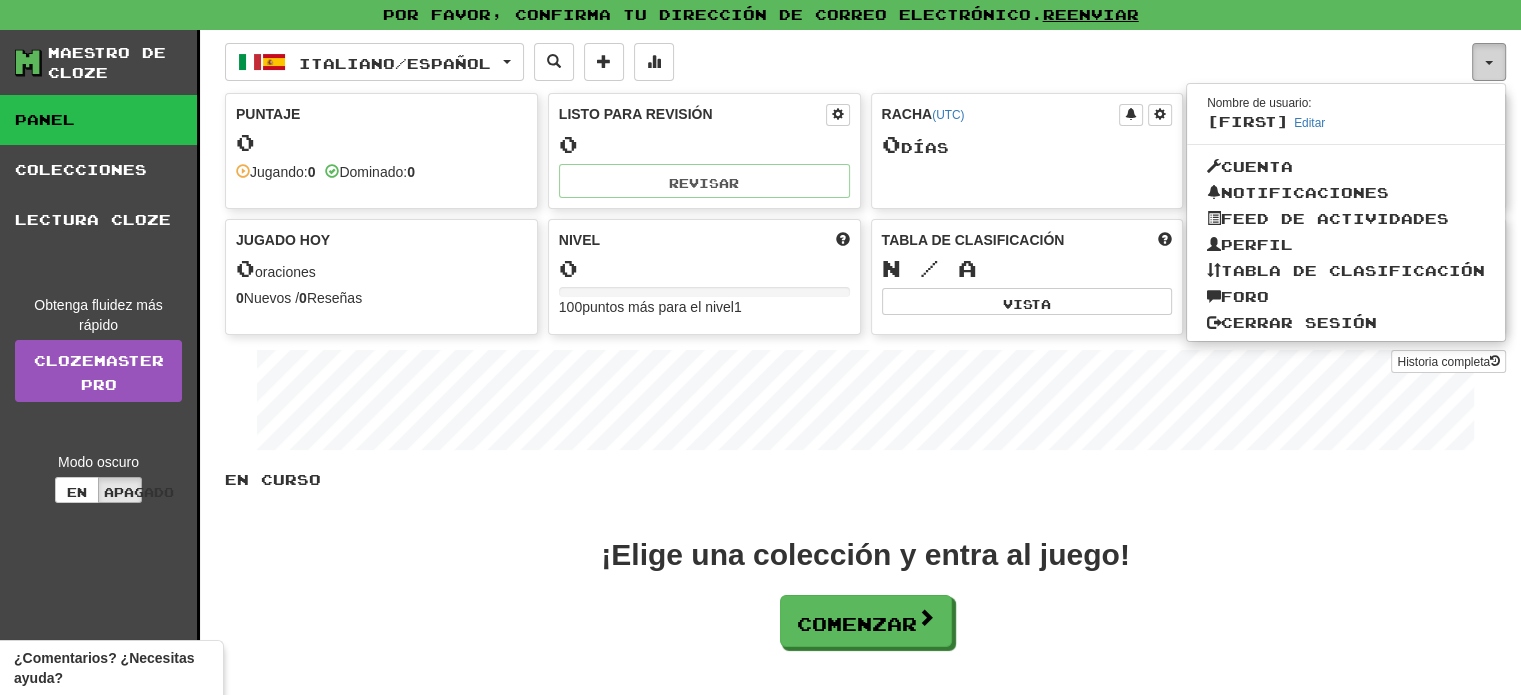 click at bounding box center (1489, 62) 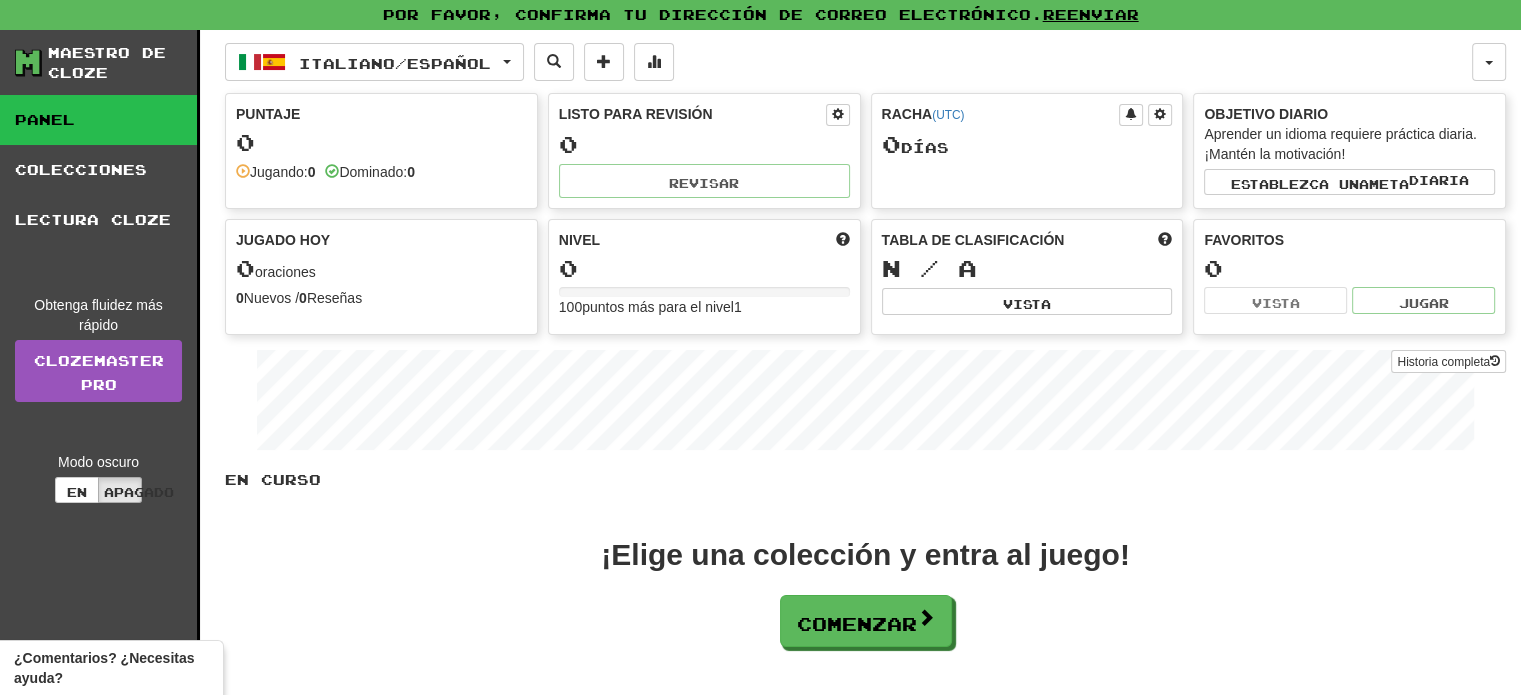 click on "0" at bounding box center (381, 142) 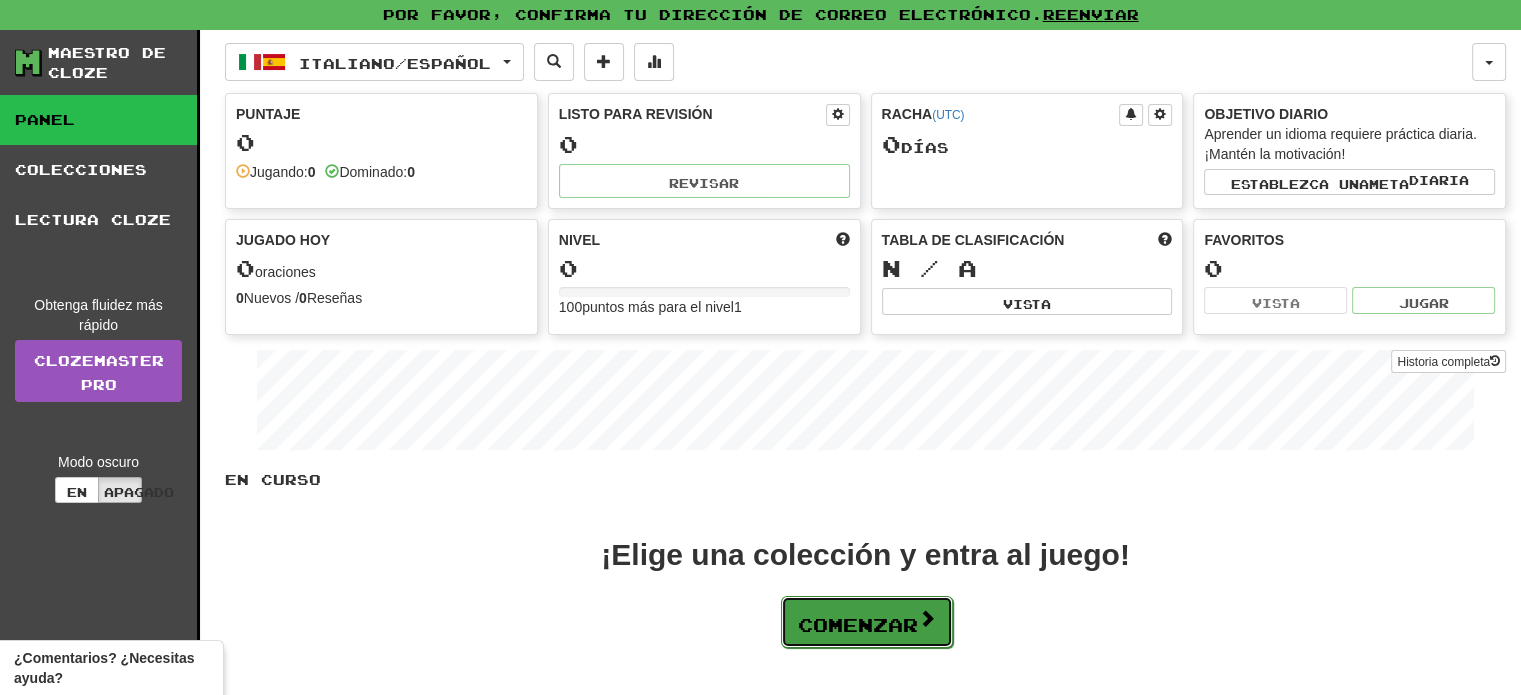 click on "Comenzar" at bounding box center [858, 625] 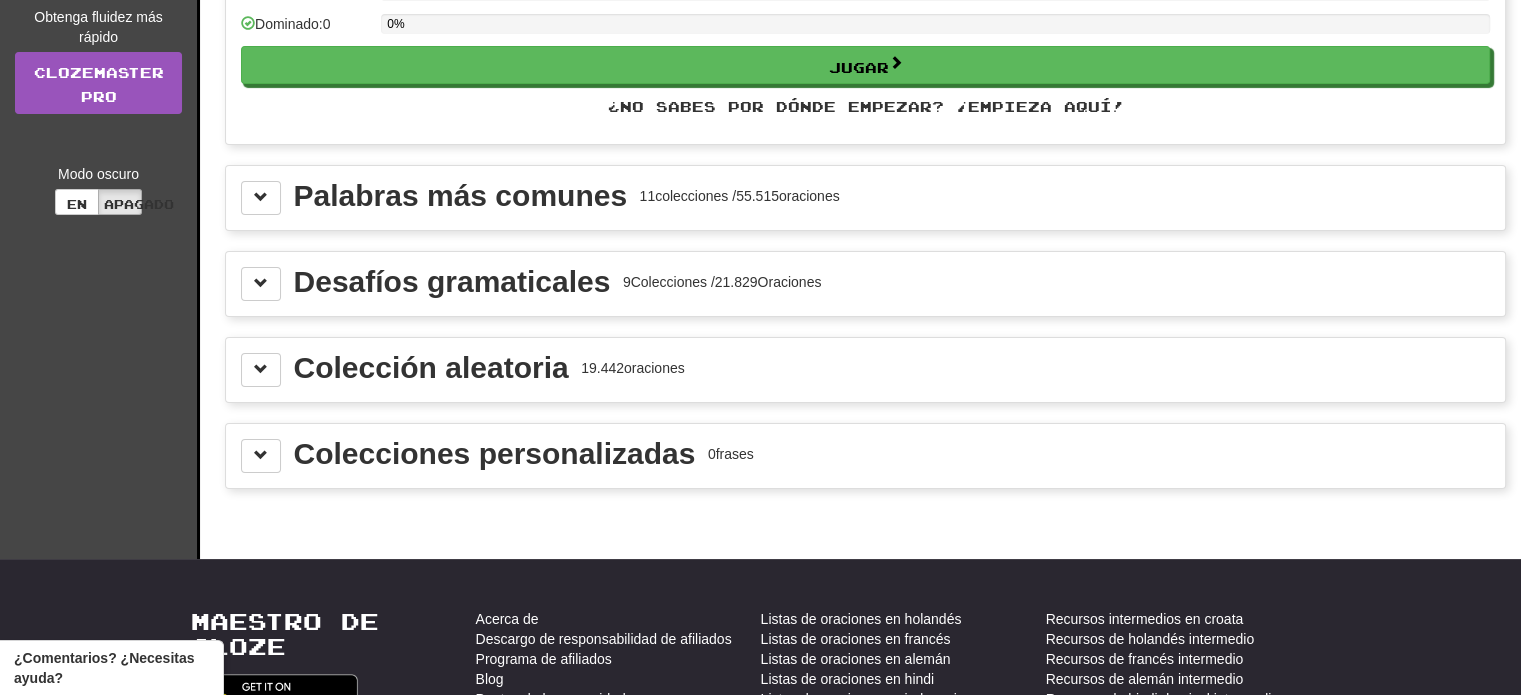 scroll, scrollTop: 300, scrollLeft: 0, axis: vertical 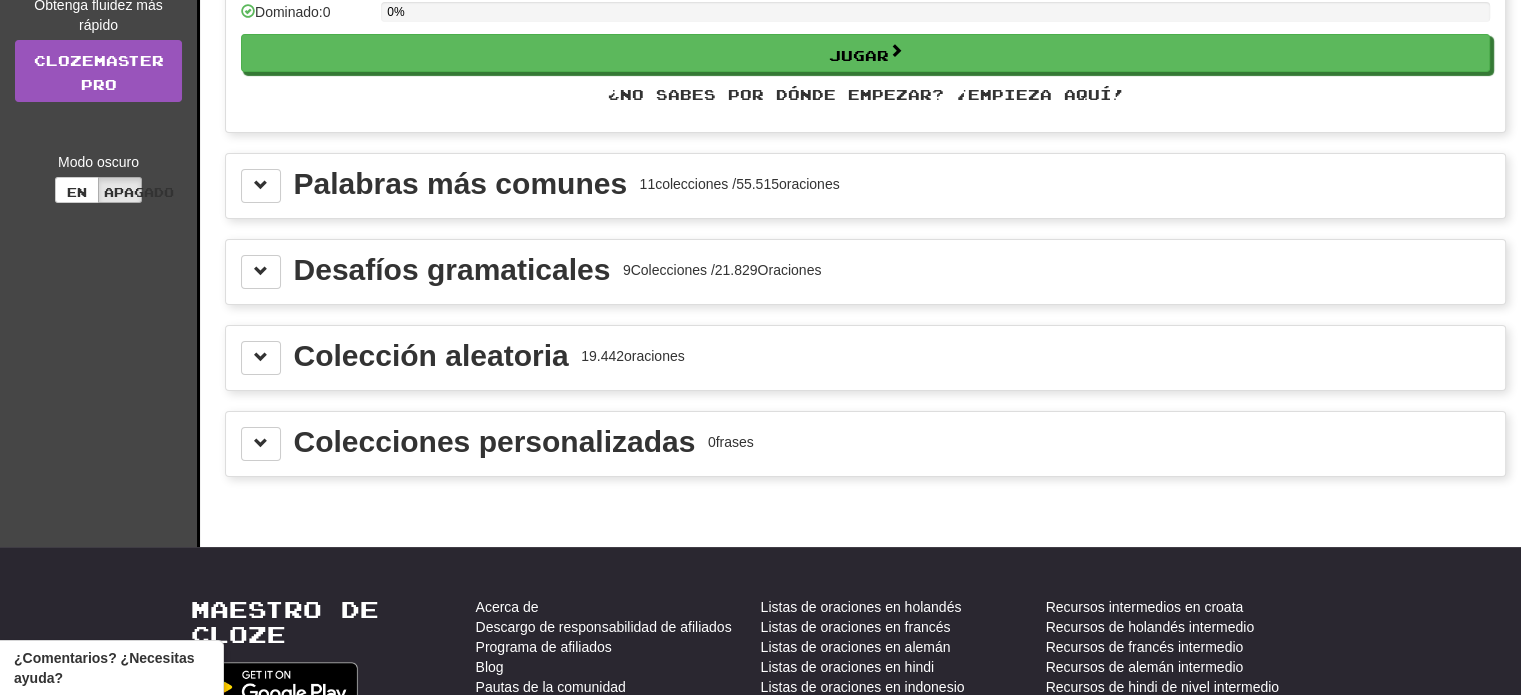 click on "Palabras más comunes" at bounding box center (461, 183) 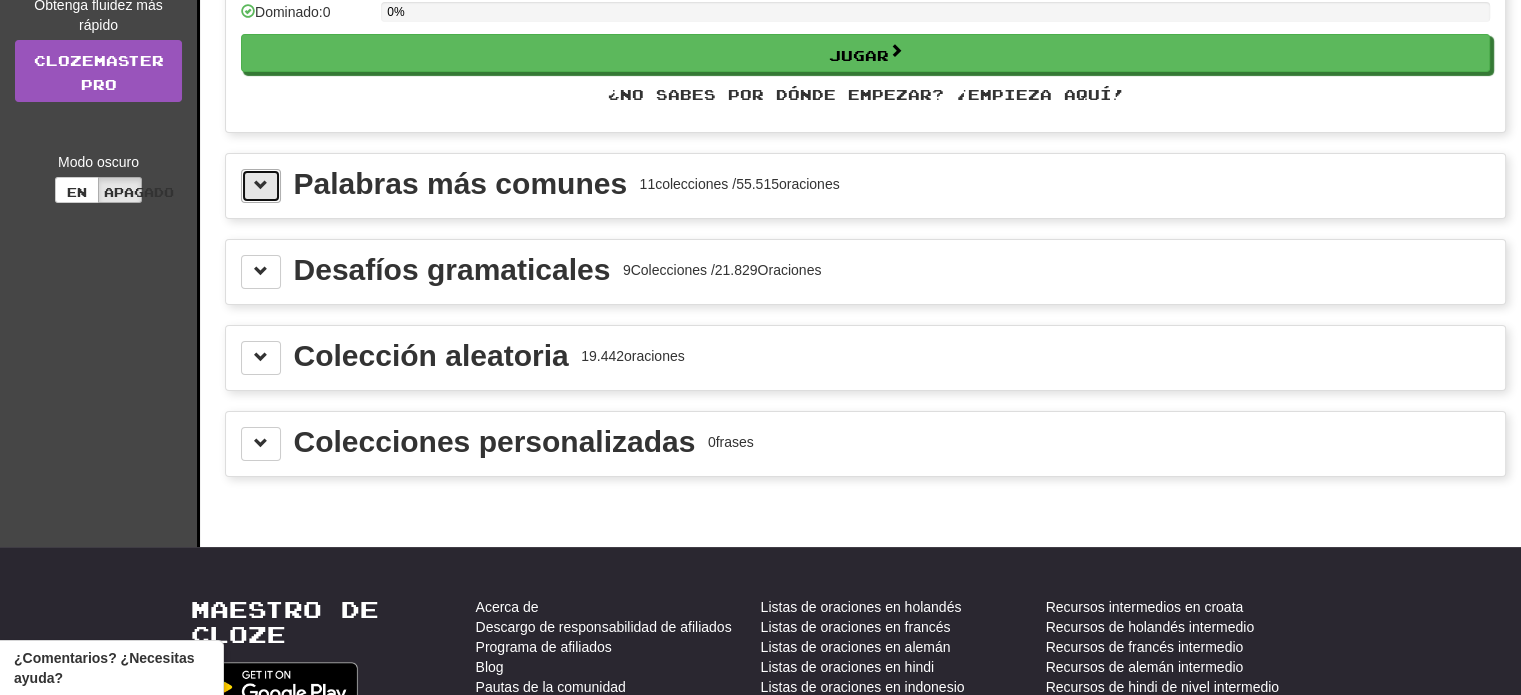 click at bounding box center [261, 185] 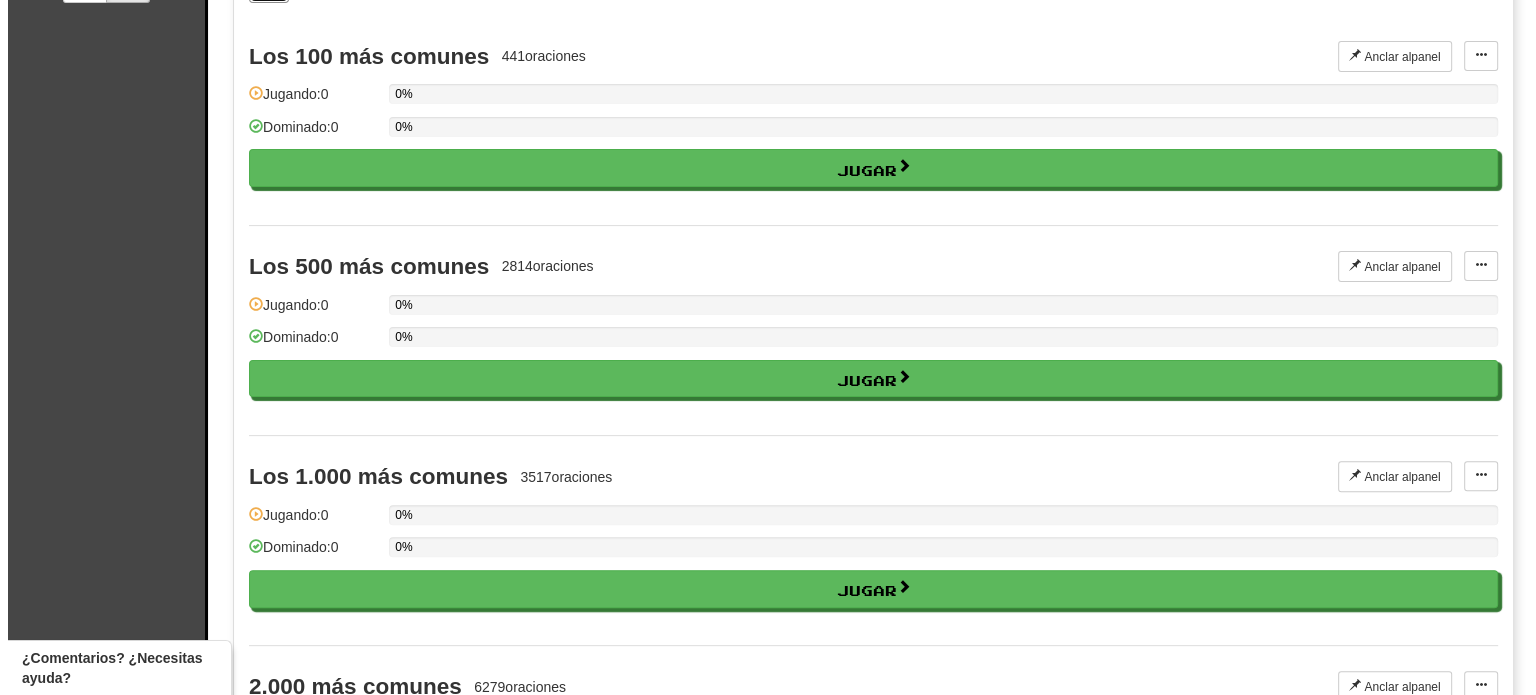 scroll, scrollTop: 0, scrollLeft: 0, axis: both 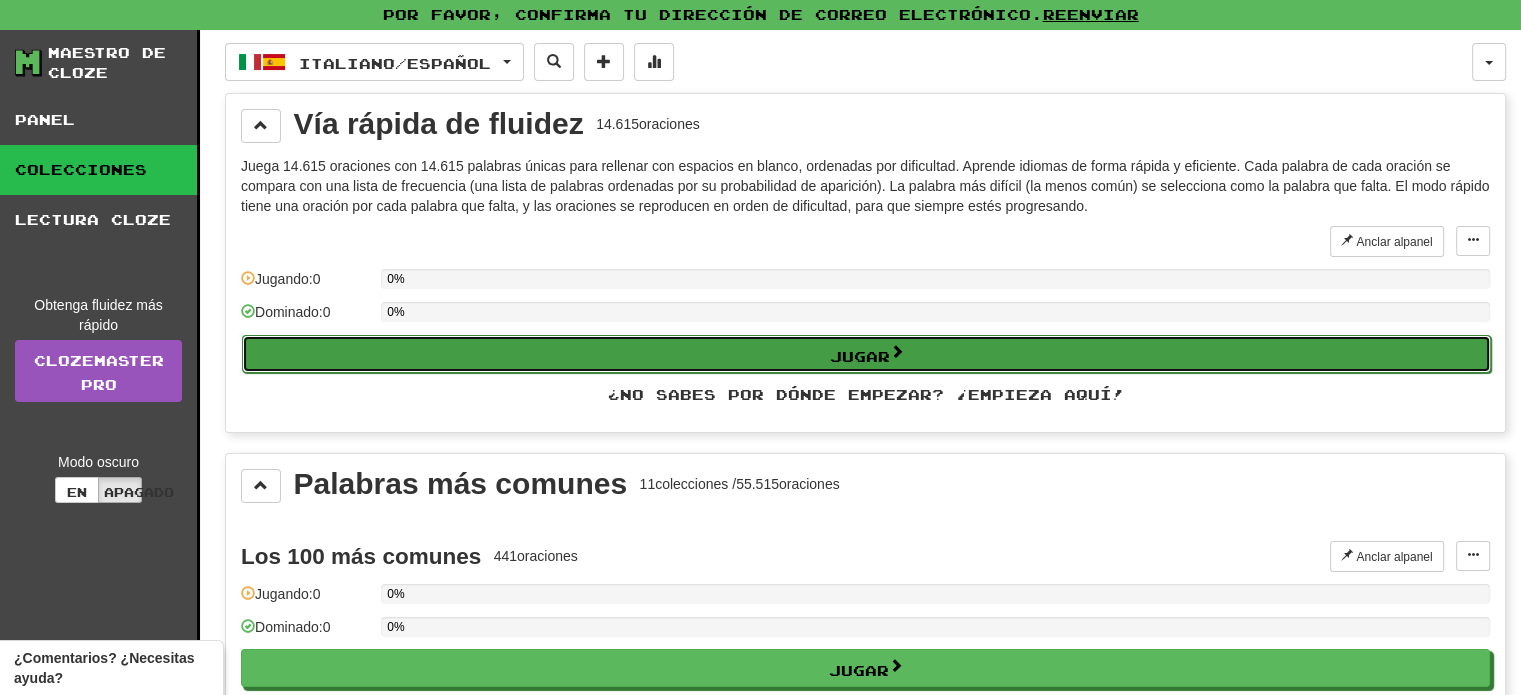 click on "Jugar" at bounding box center (860, 355) 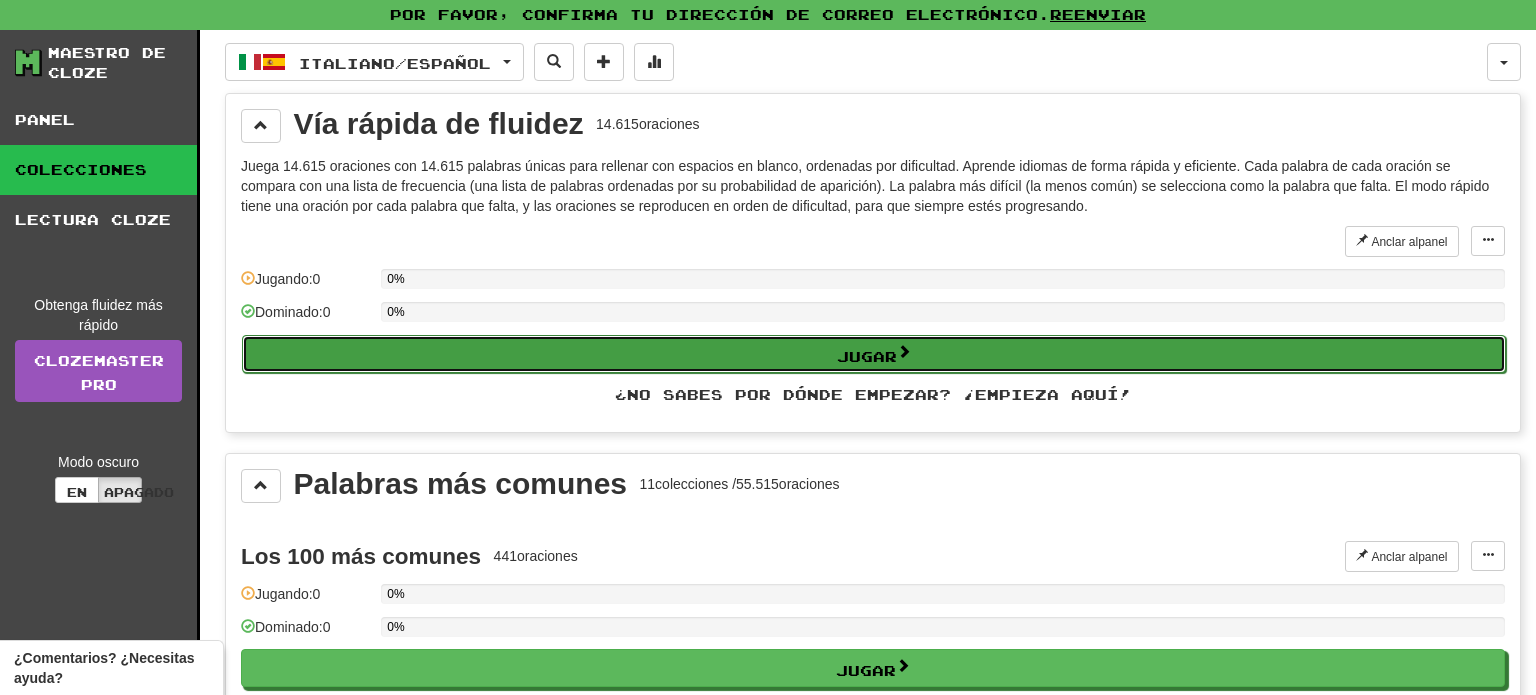 select on "**" 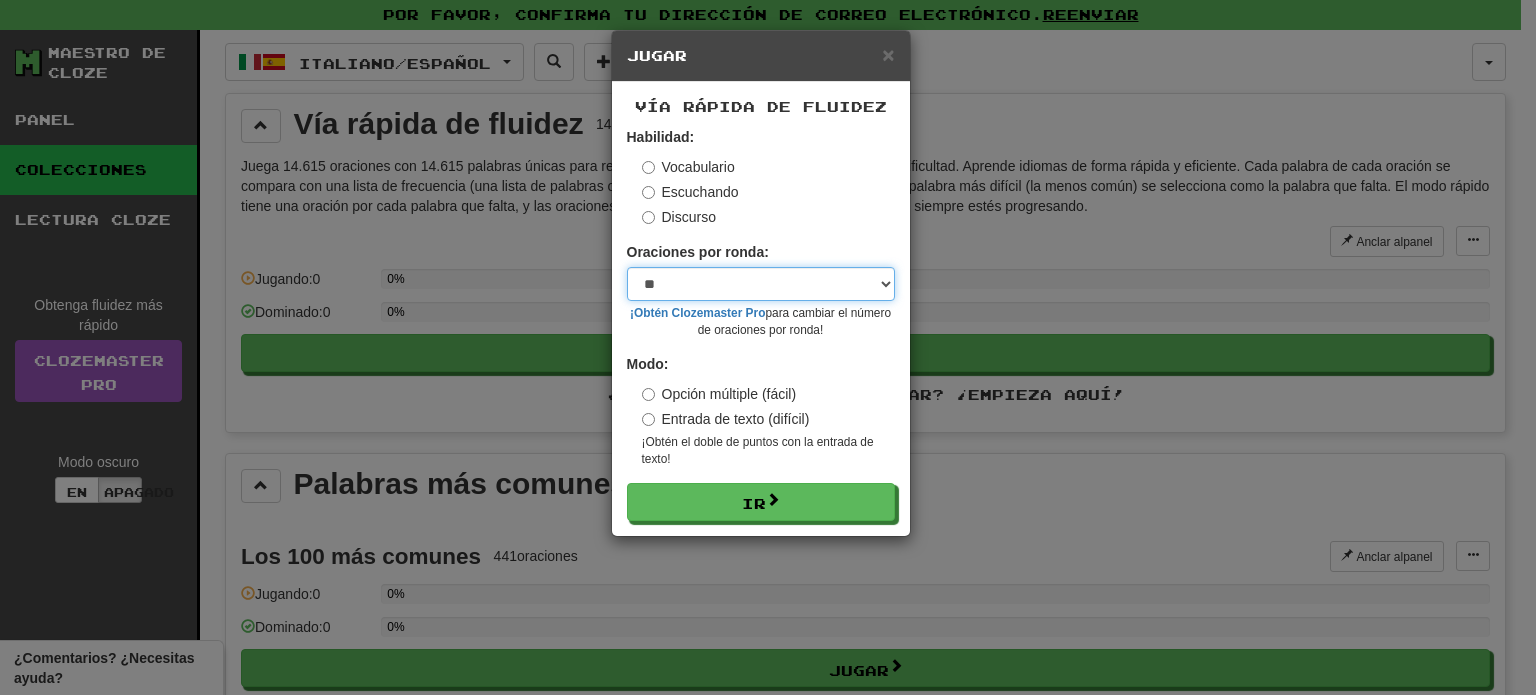 click on "* ** ** ** ** ** *** ********" at bounding box center [761, 284] 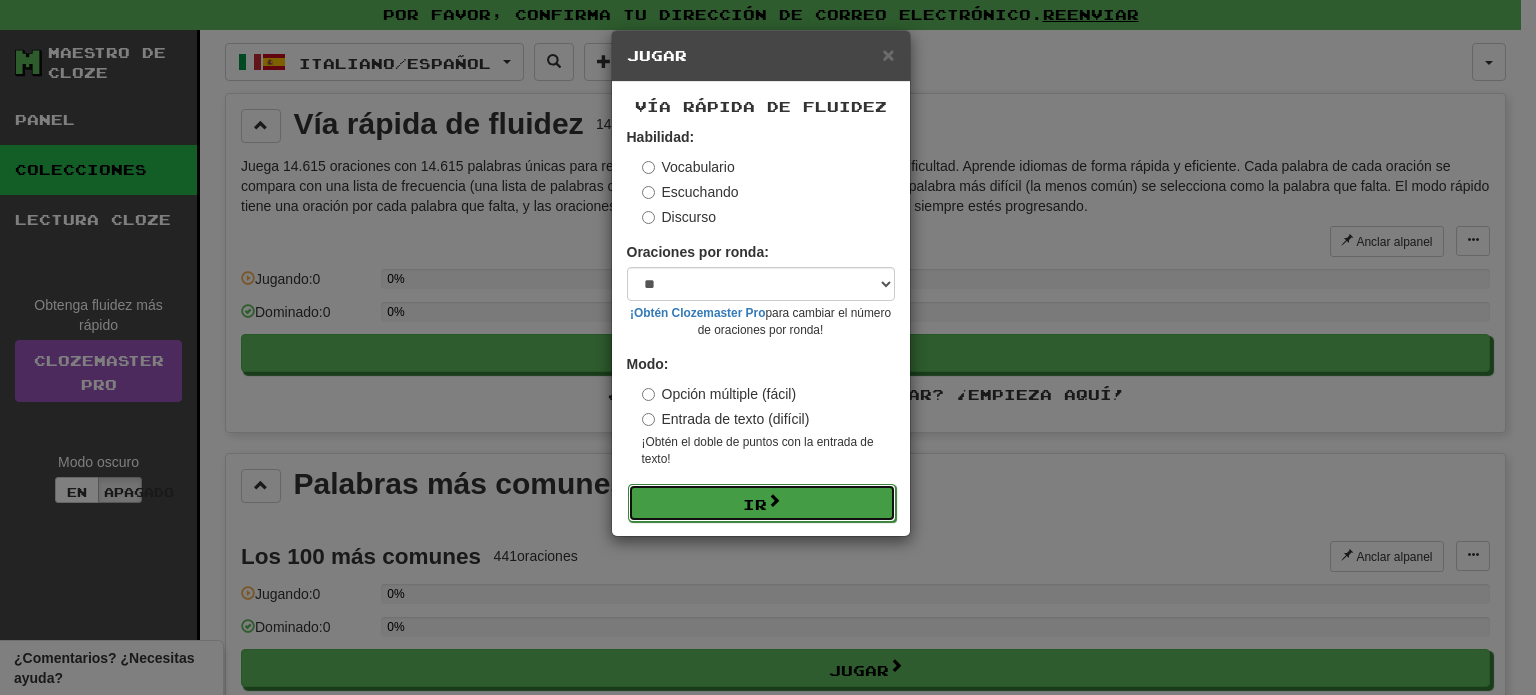 click at bounding box center (774, 500) 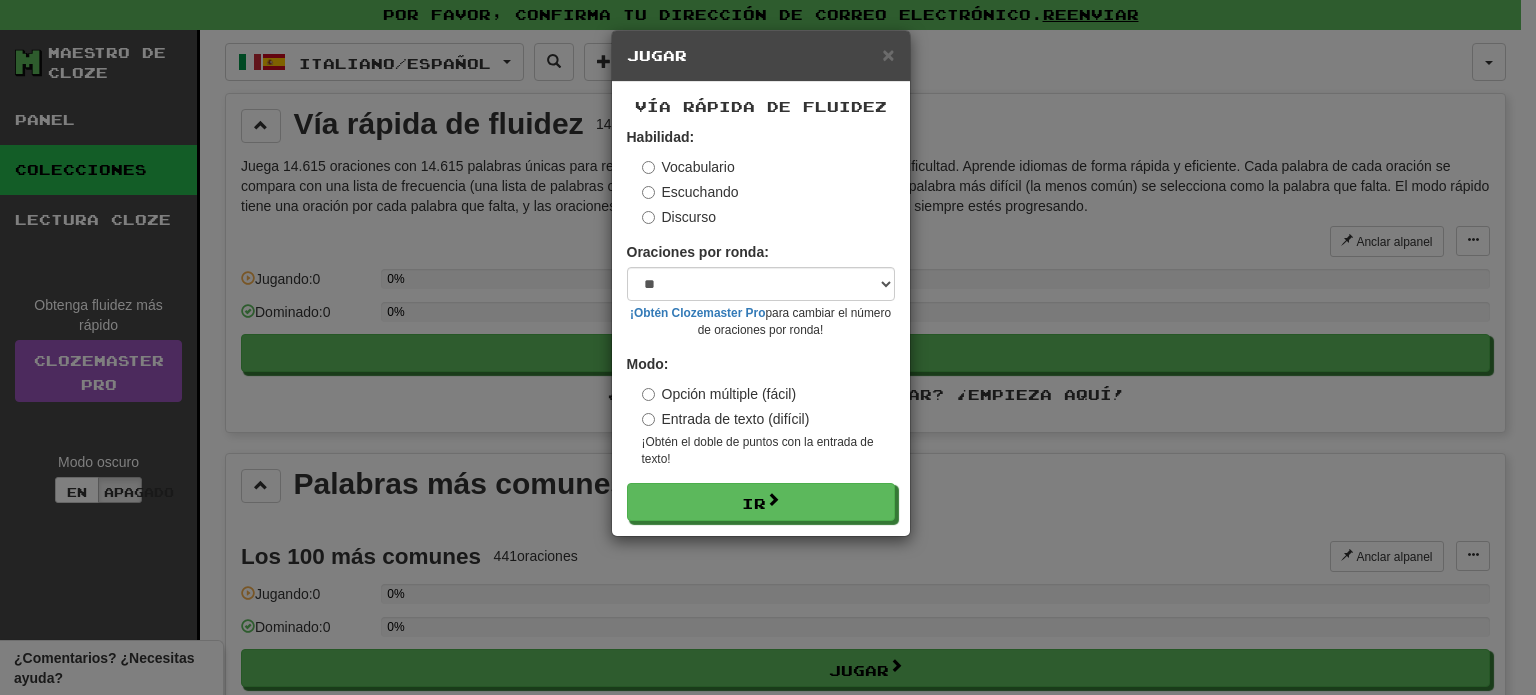 click on "Discurso" at bounding box center [689, 217] 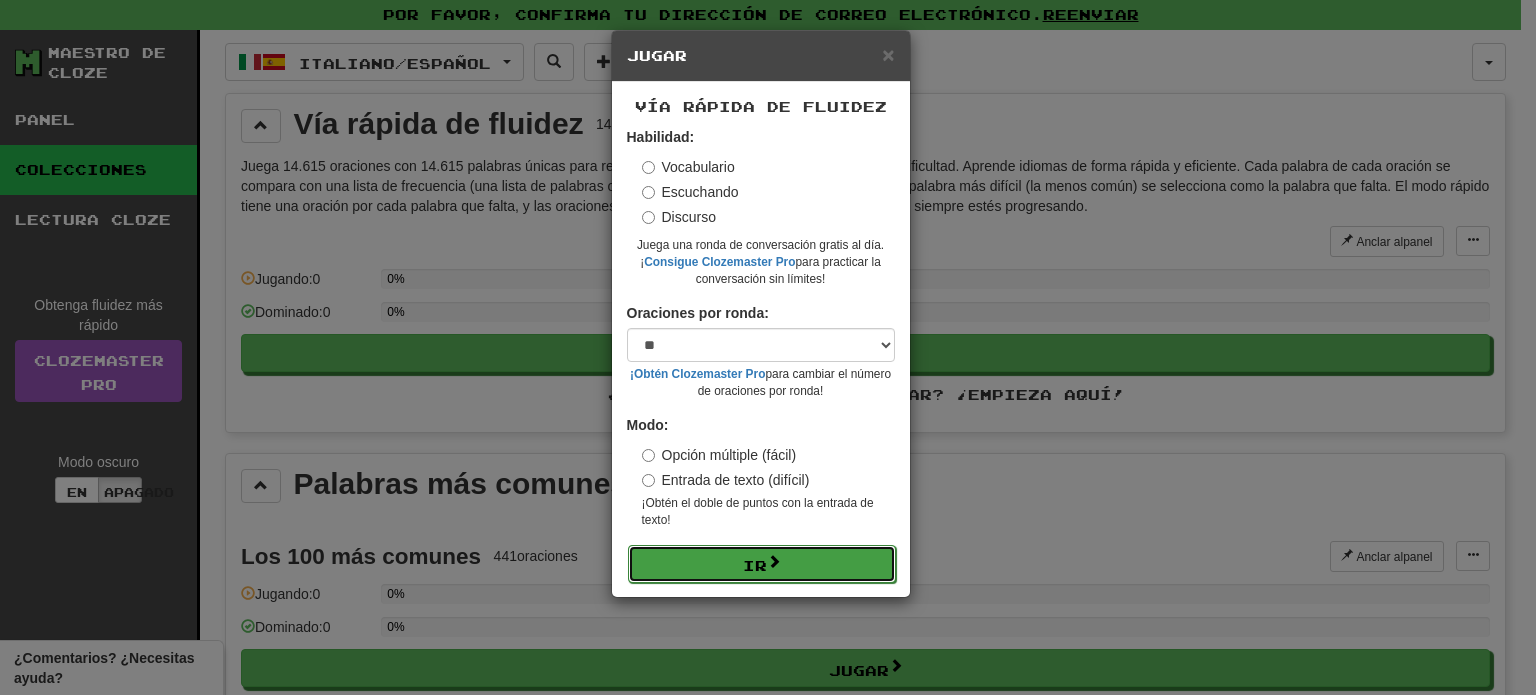 click on "Ir" at bounding box center [755, 565] 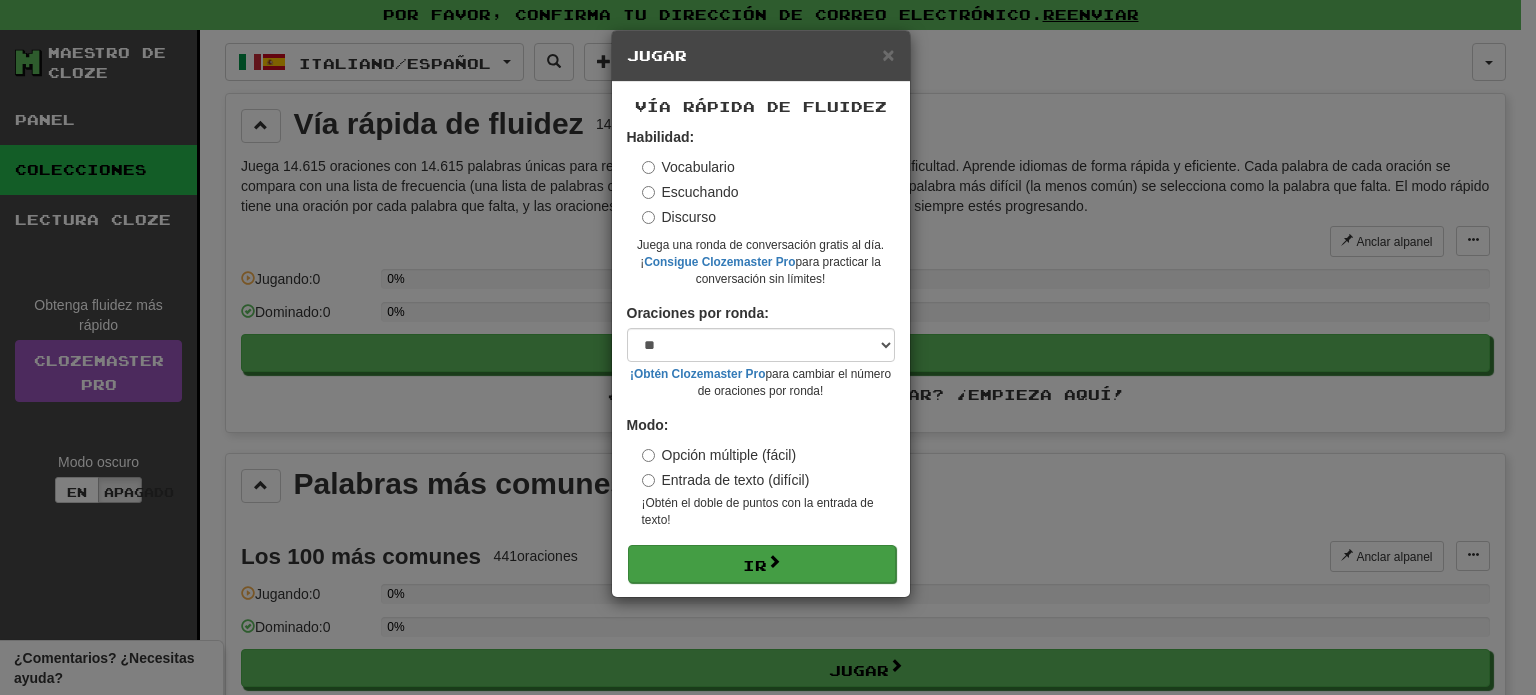 click on "Discurso" at bounding box center (689, 217) 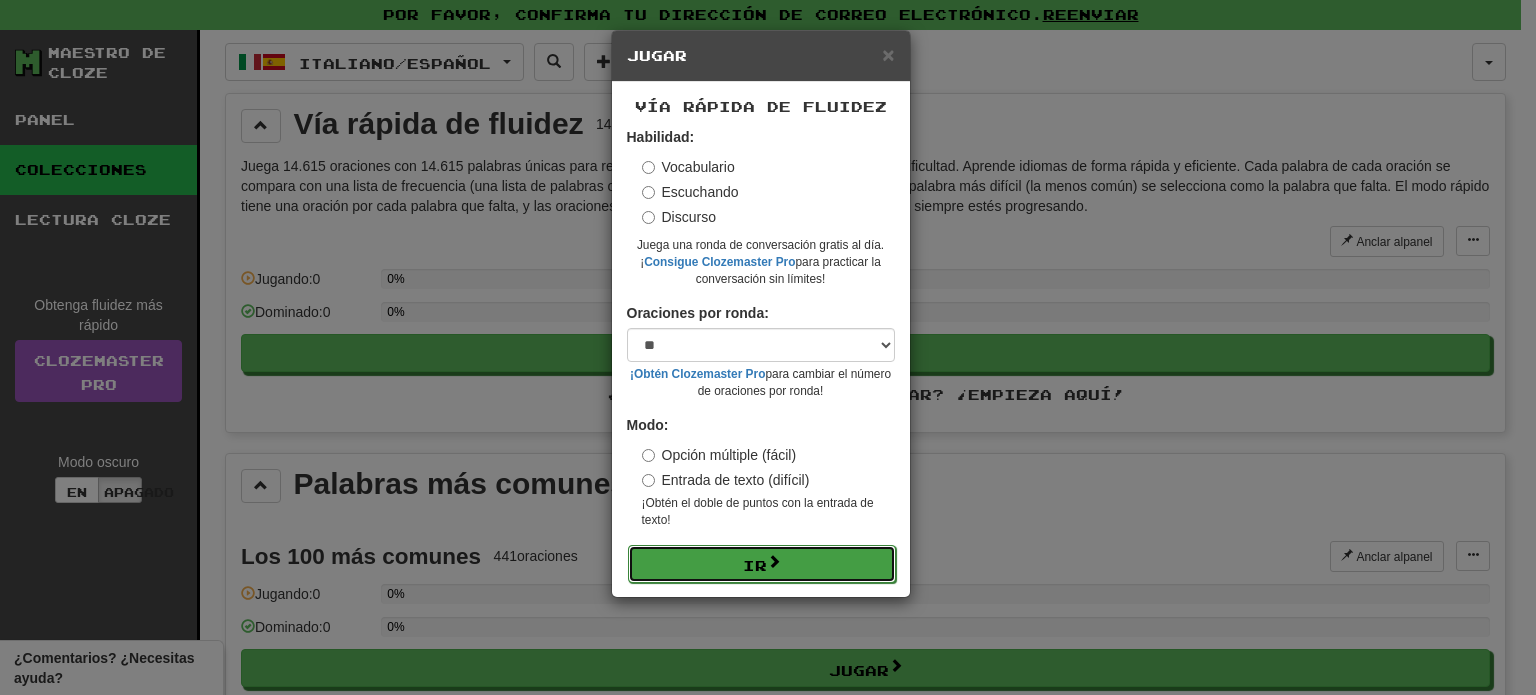 click on "Ir" at bounding box center [762, 564] 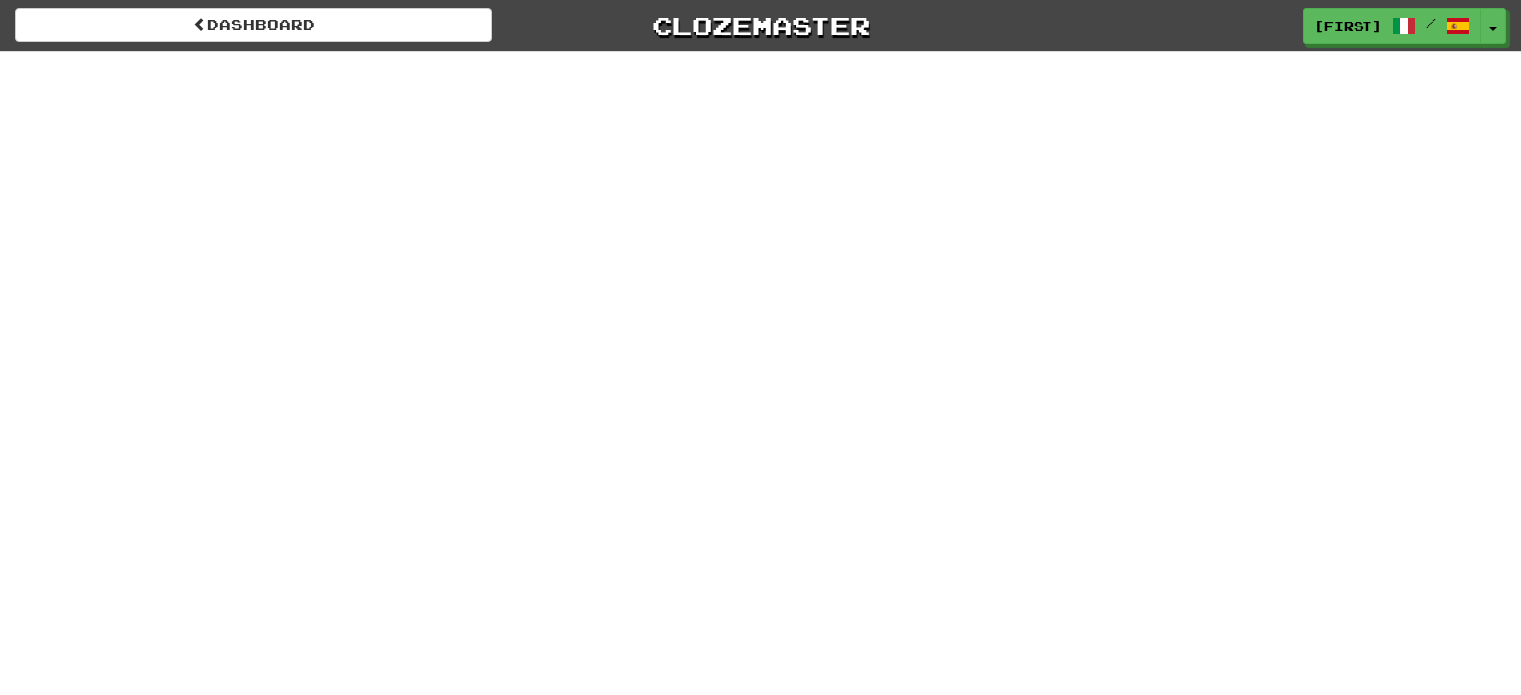 scroll, scrollTop: 0, scrollLeft: 0, axis: both 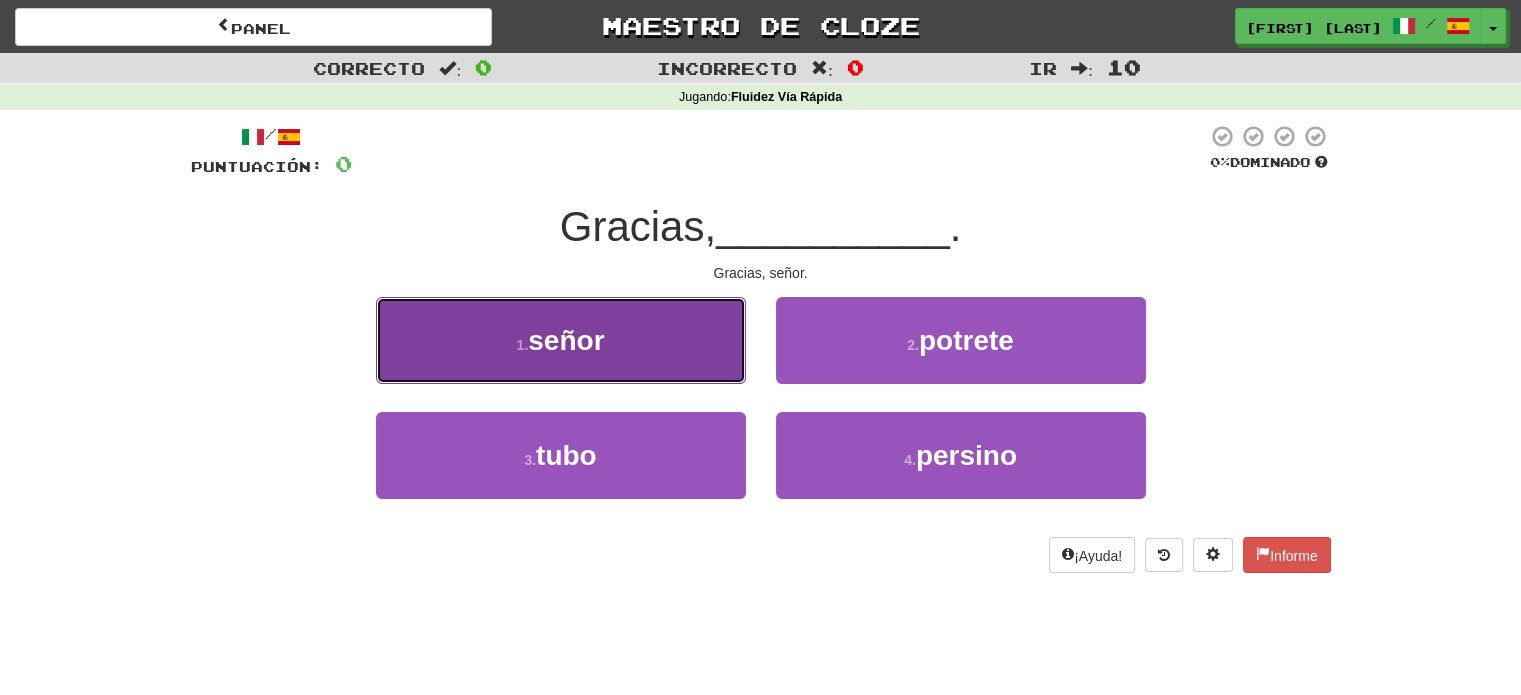 click on "señor" at bounding box center (566, 340) 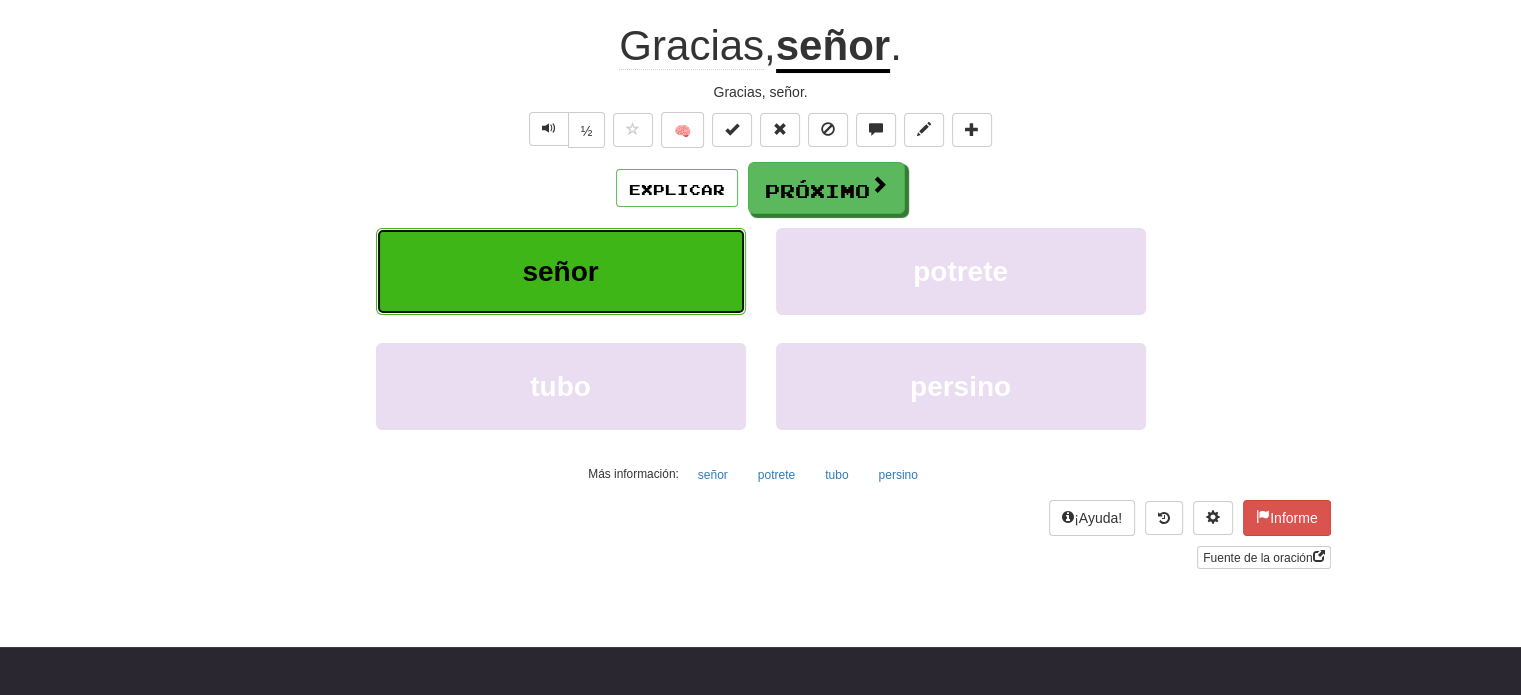 scroll, scrollTop: 200, scrollLeft: 0, axis: vertical 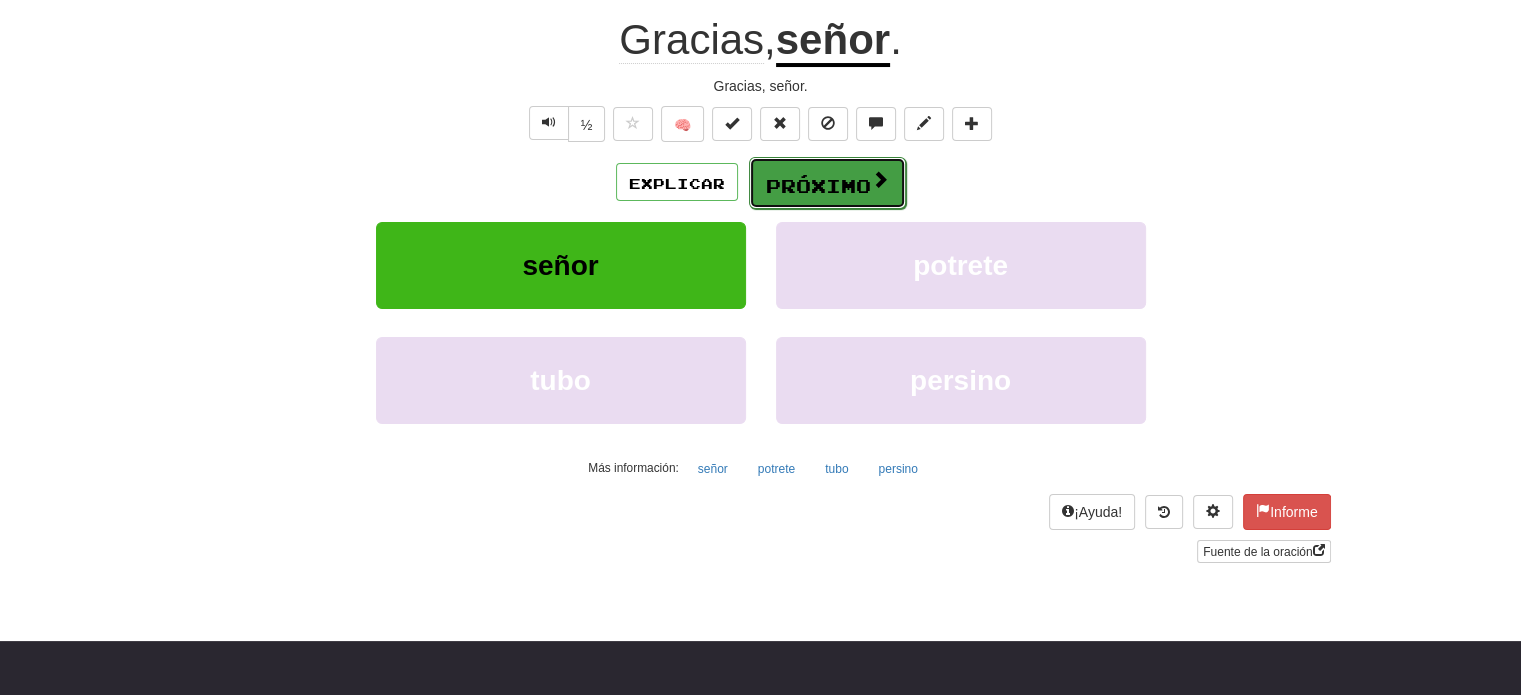 click on "Próximo" at bounding box center [818, 186] 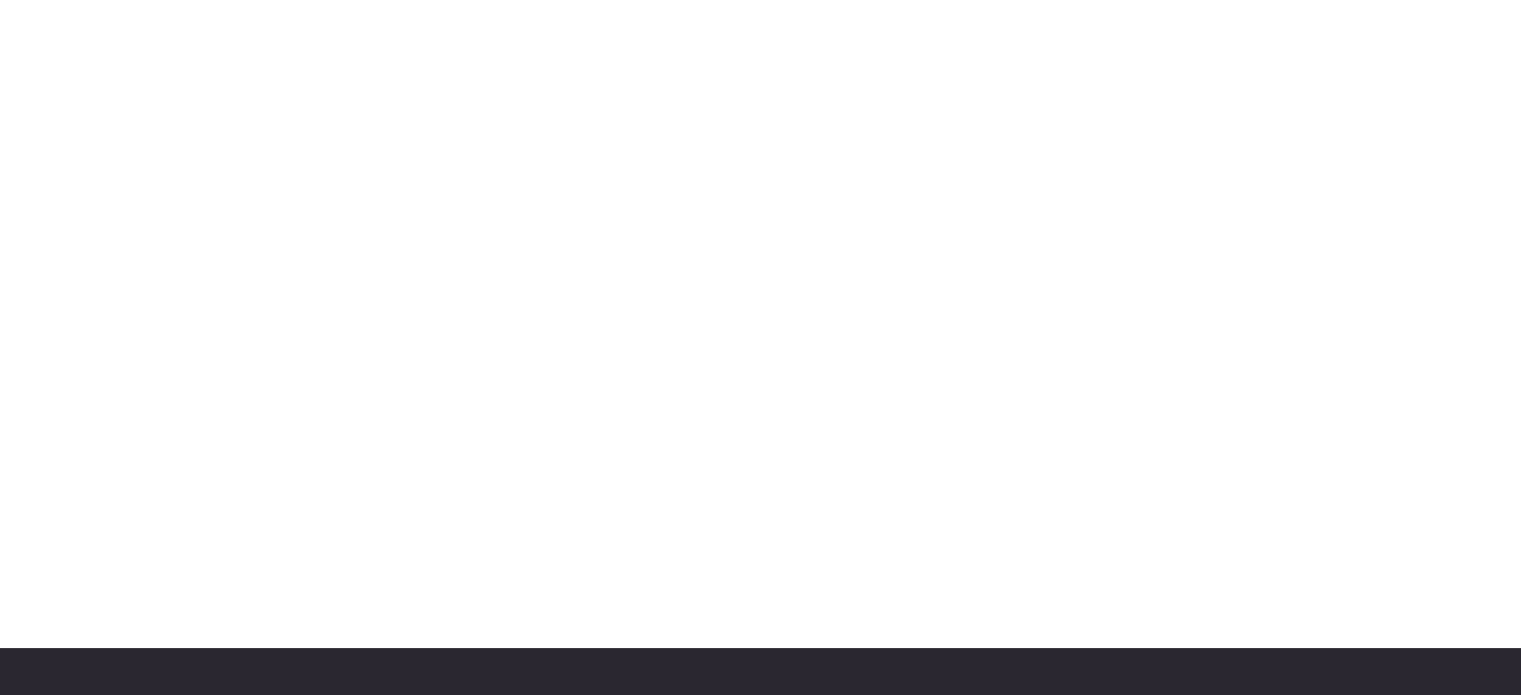 scroll, scrollTop: 0, scrollLeft: 0, axis: both 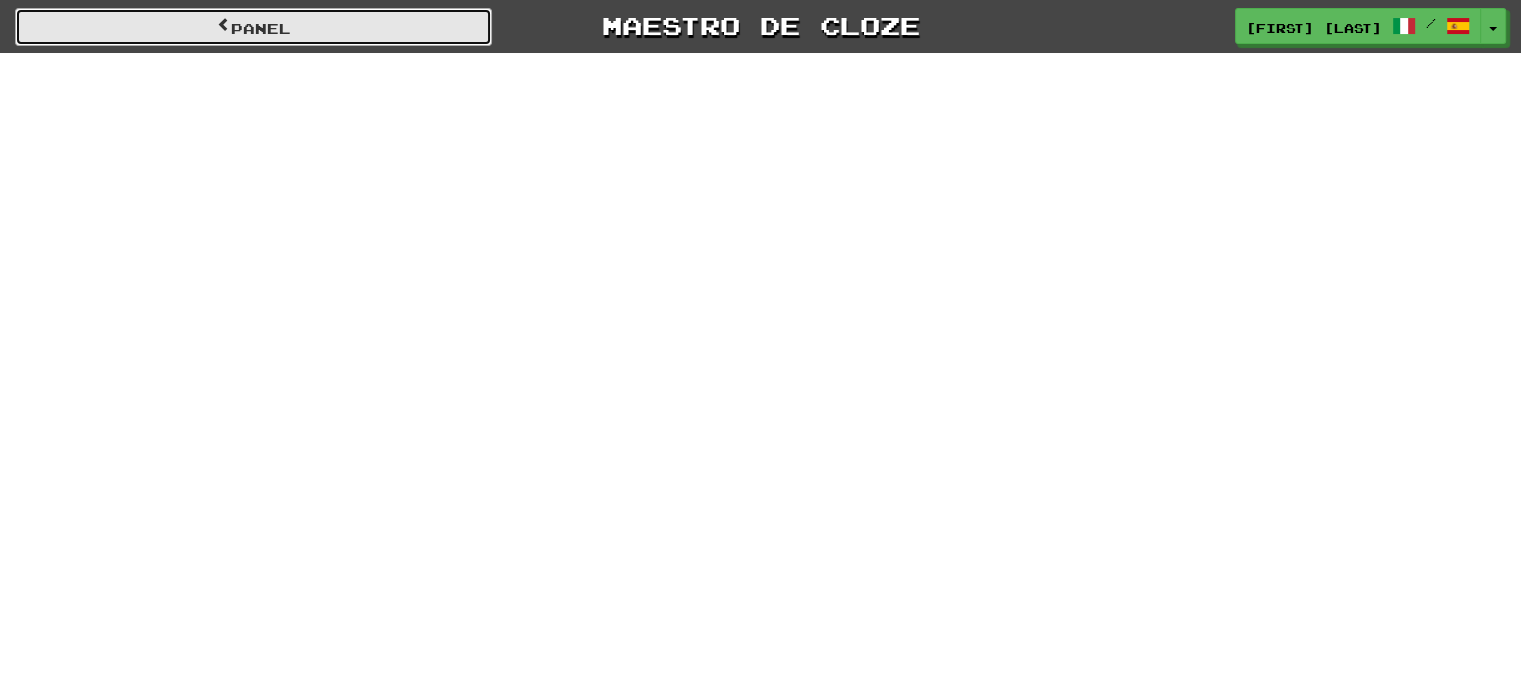 click on "Panel" at bounding box center [261, 28] 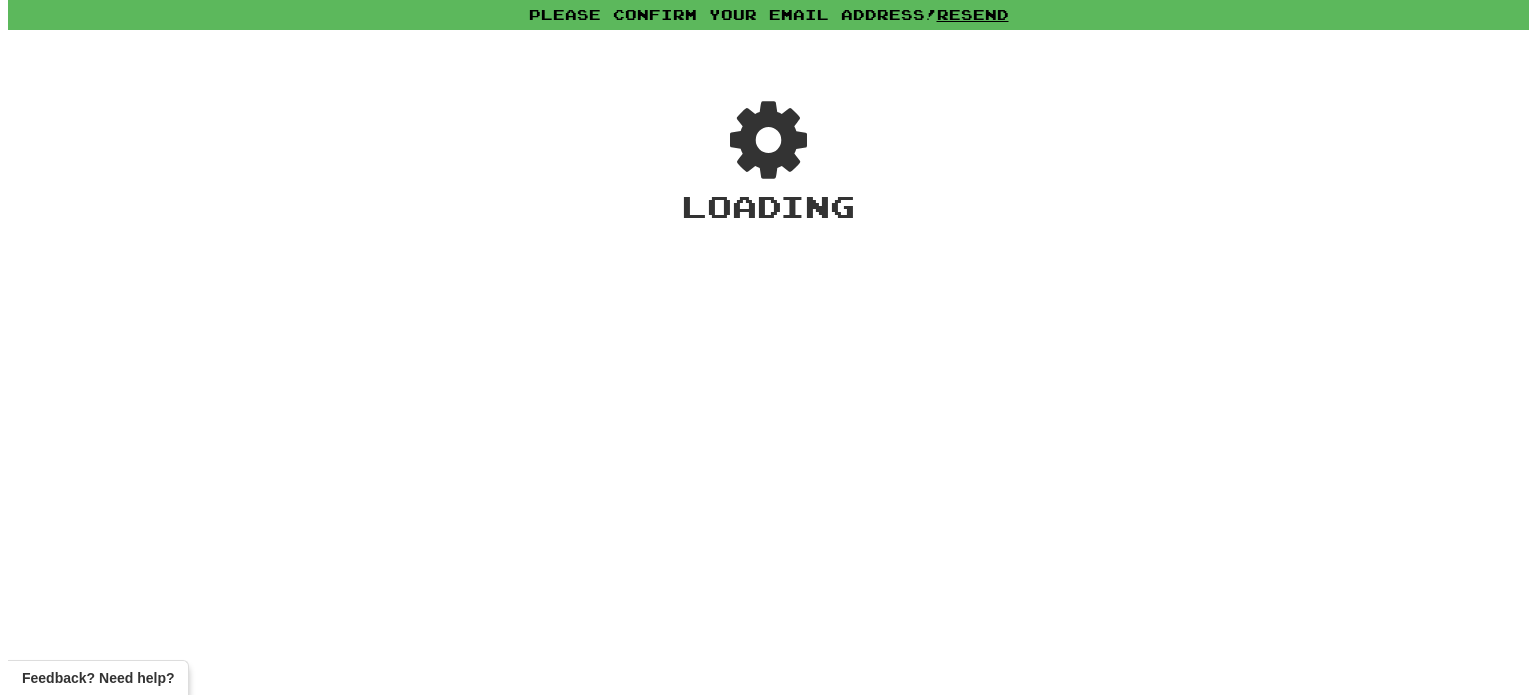 scroll, scrollTop: 0, scrollLeft: 0, axis: both 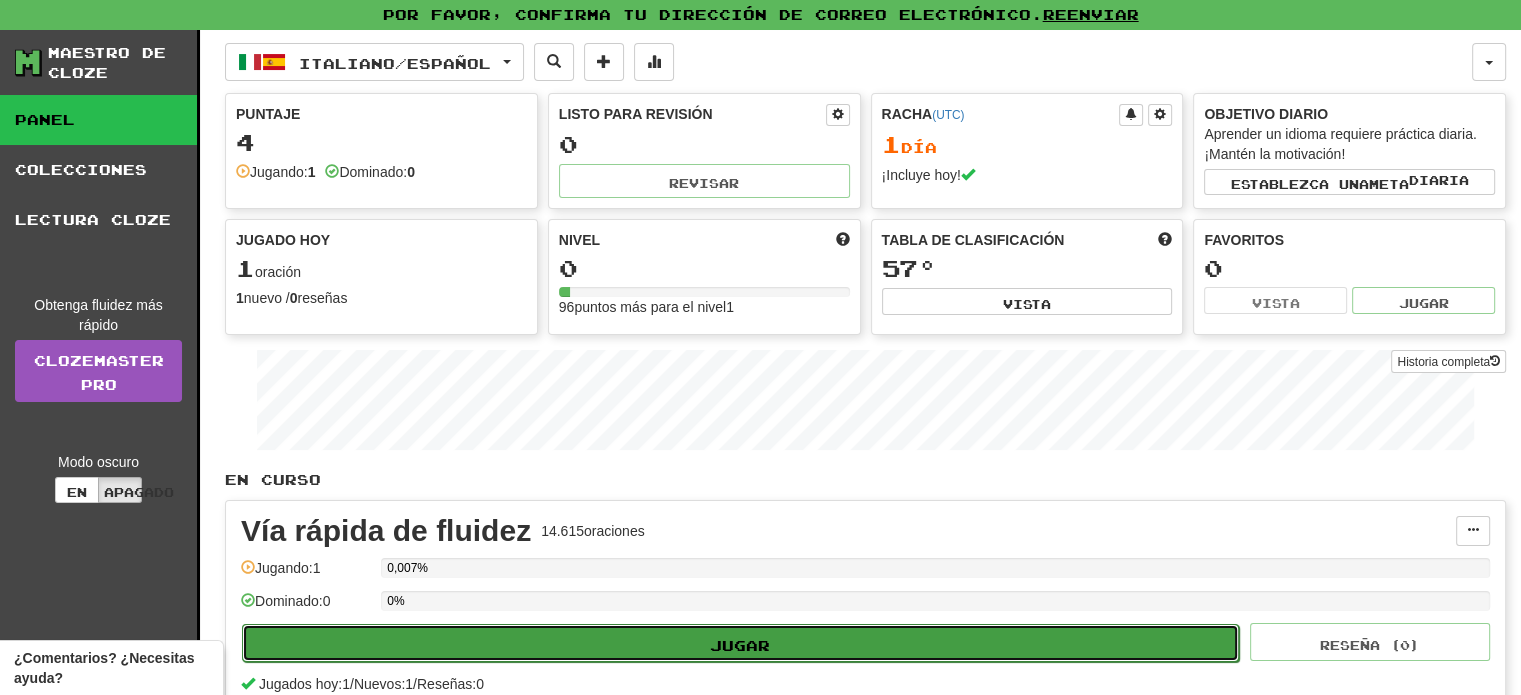 click on "Jugar" at bounding box center (740, 644) 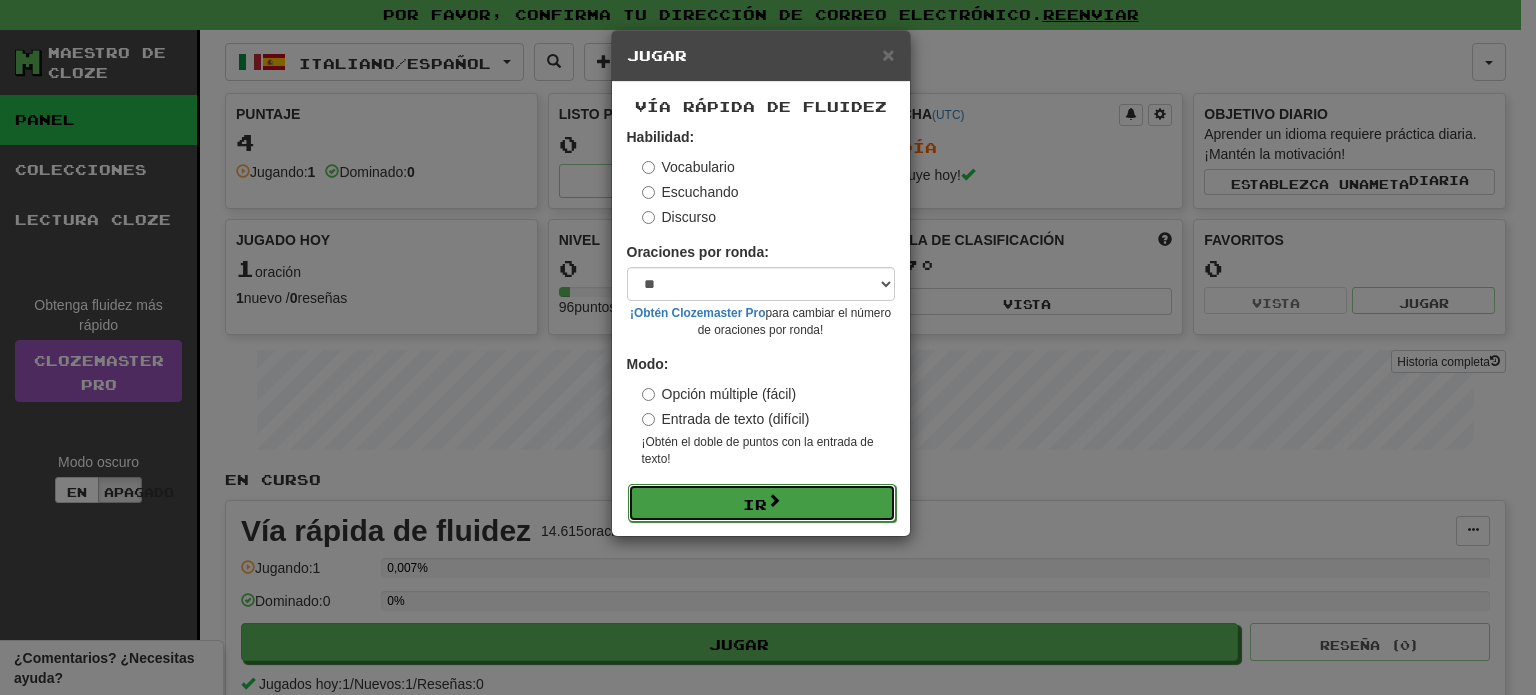 click on "Ir" at bounding box center [755, 504] 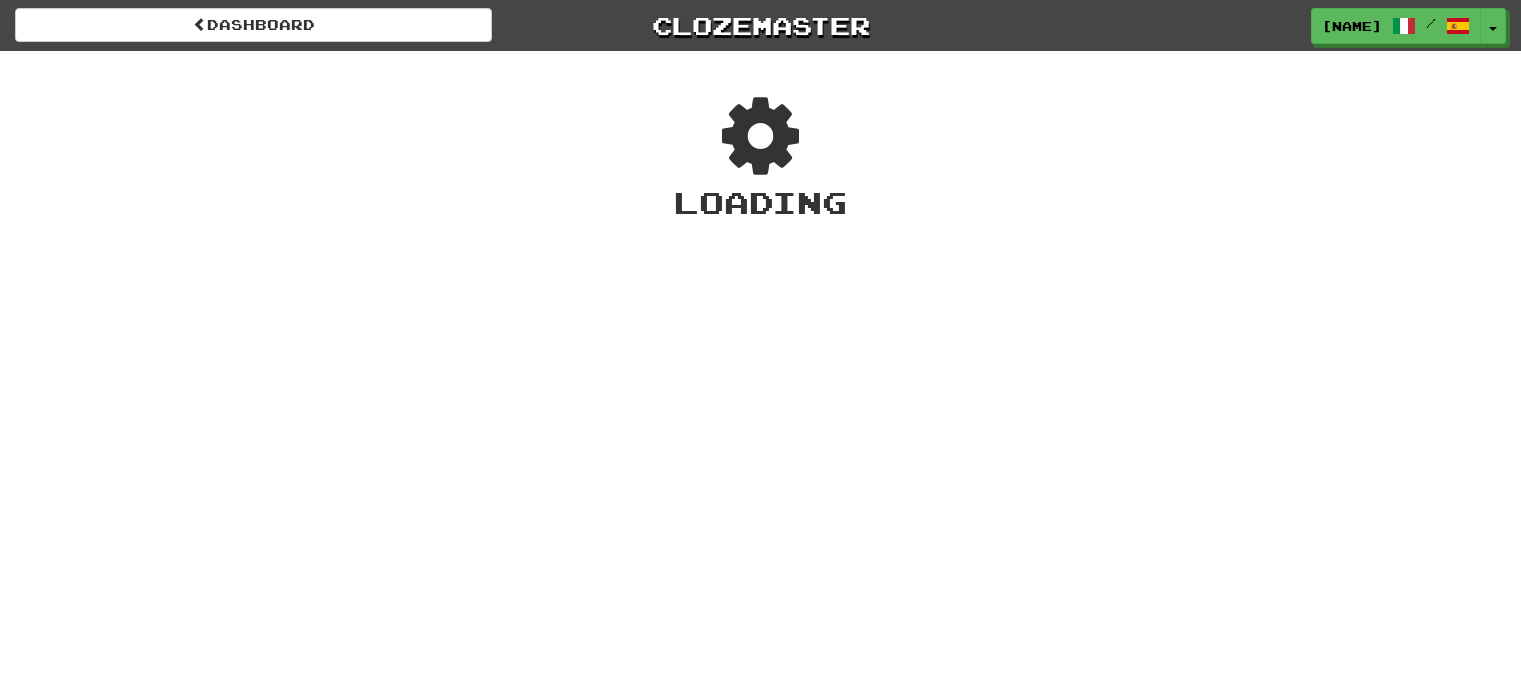 scroll, scrollTop: 0, scrollLeft: 0, axis: both 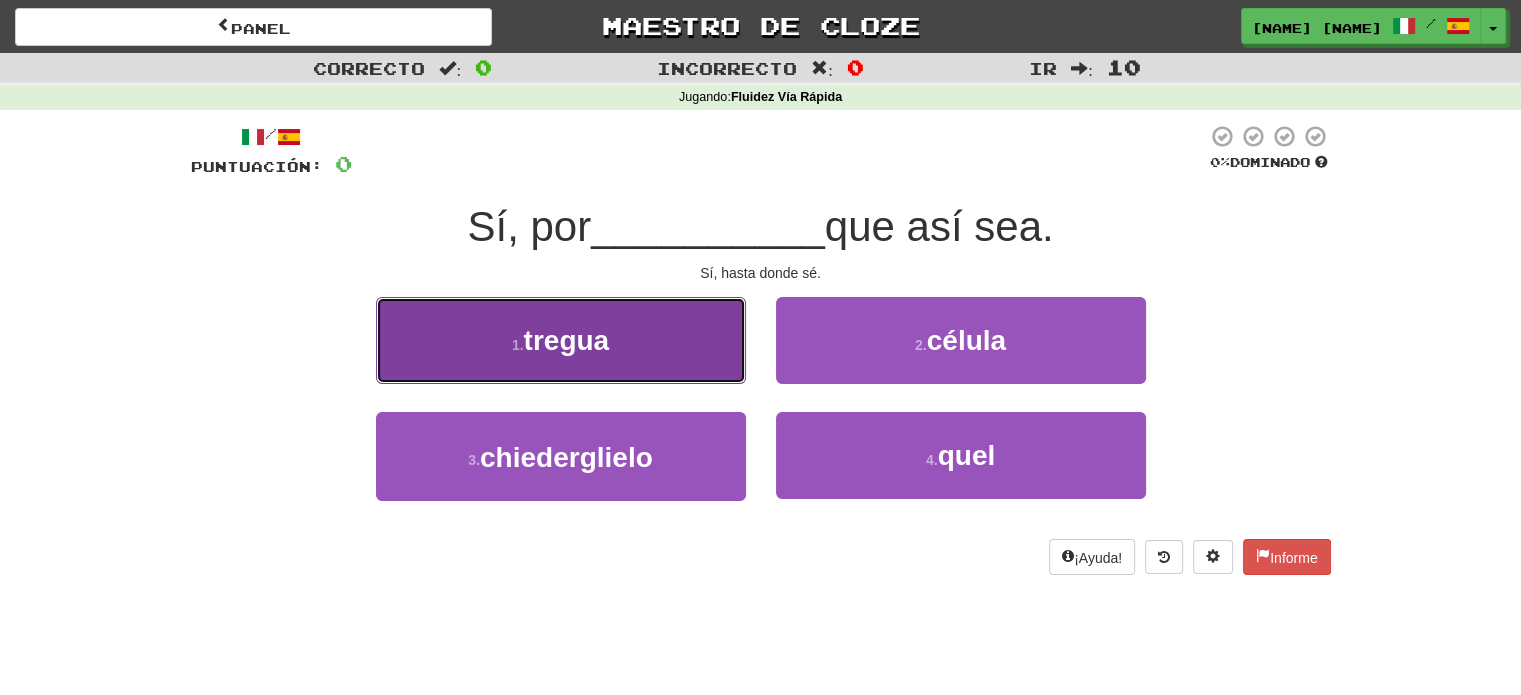 click on "tregua" at bounding box center (567, 340) 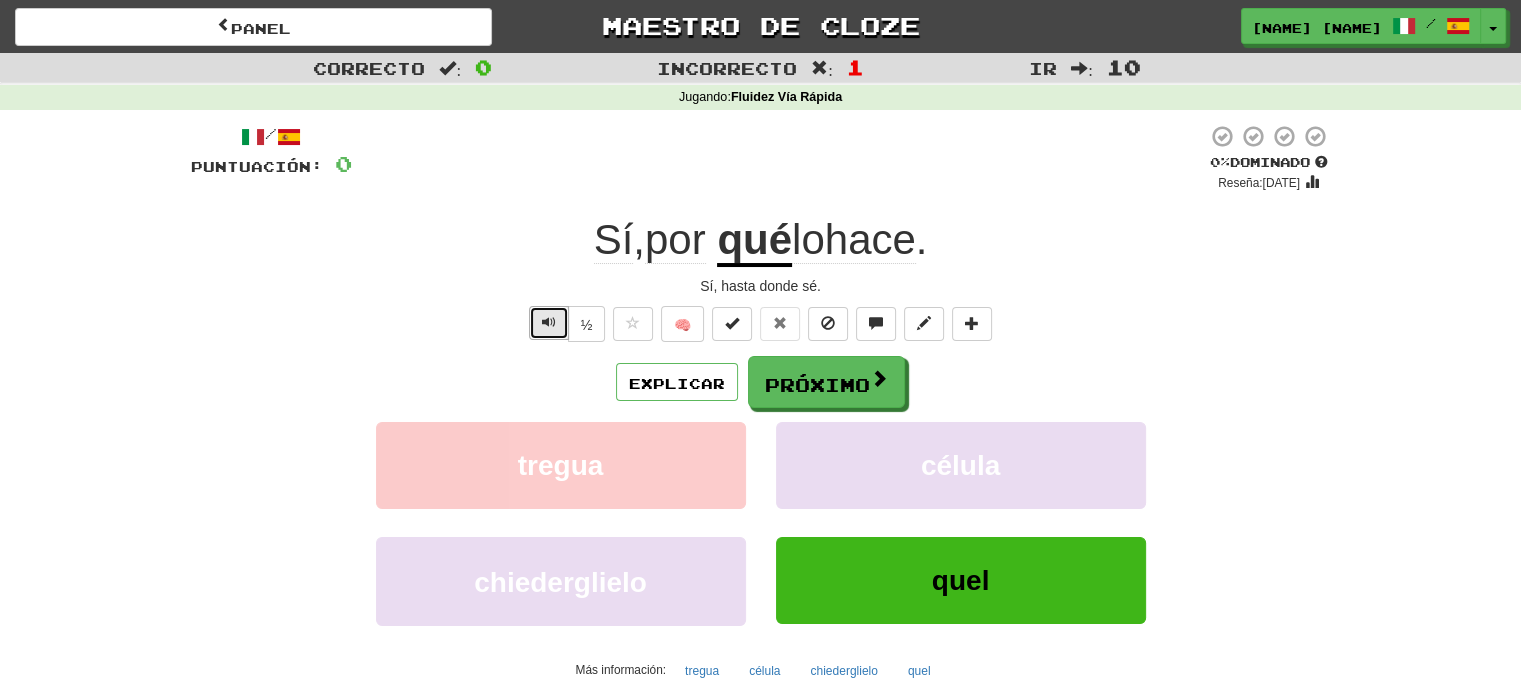 click at bounding box center (549, 322) 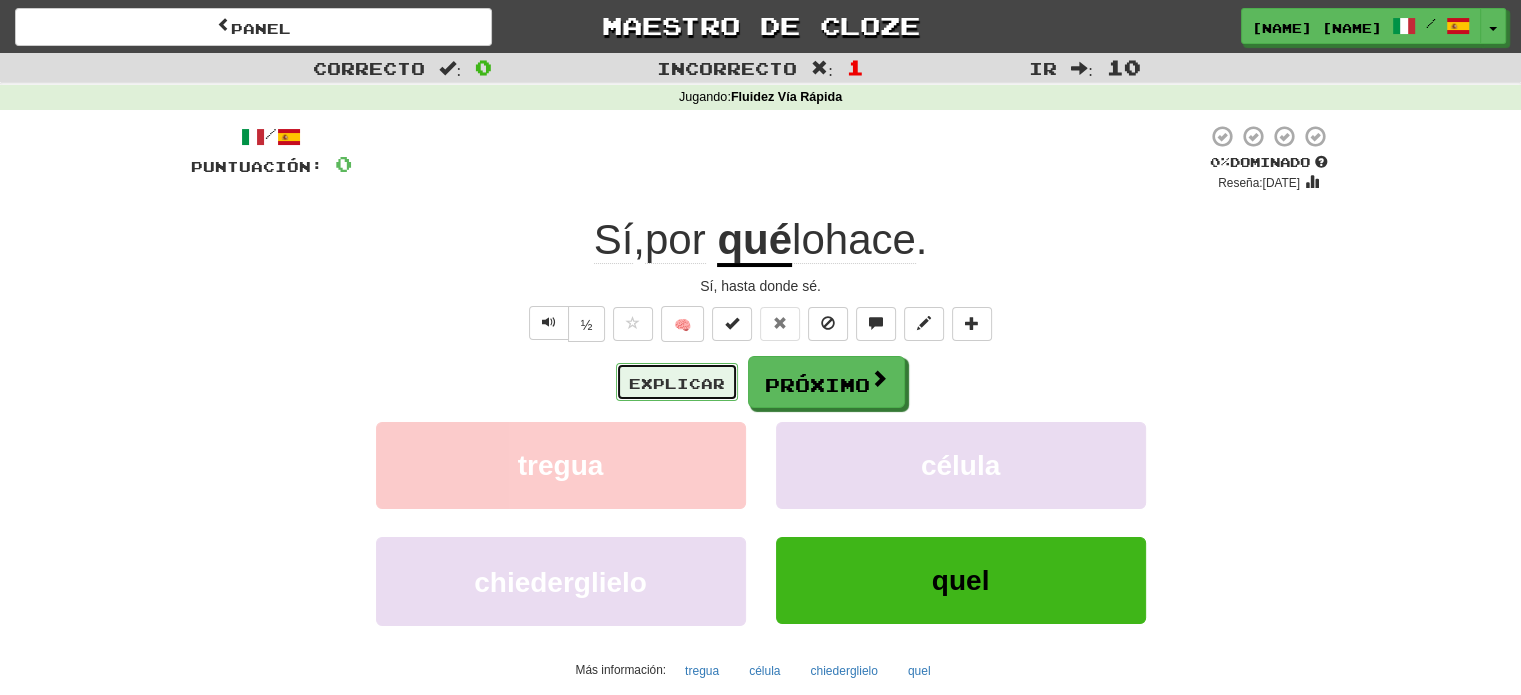 click on "Explicar" at bounding box center [677, 383] 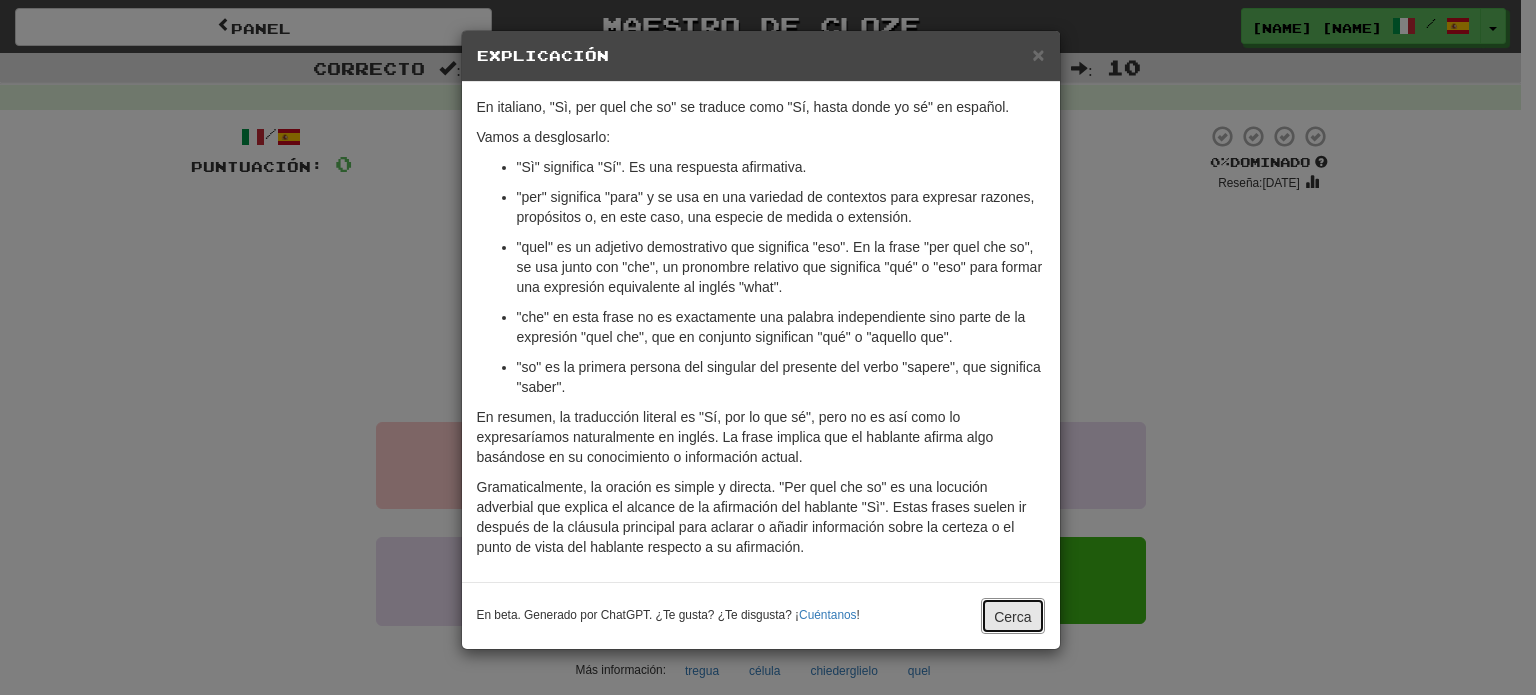 click on "Cerca" at bounding box center [1012, 617] 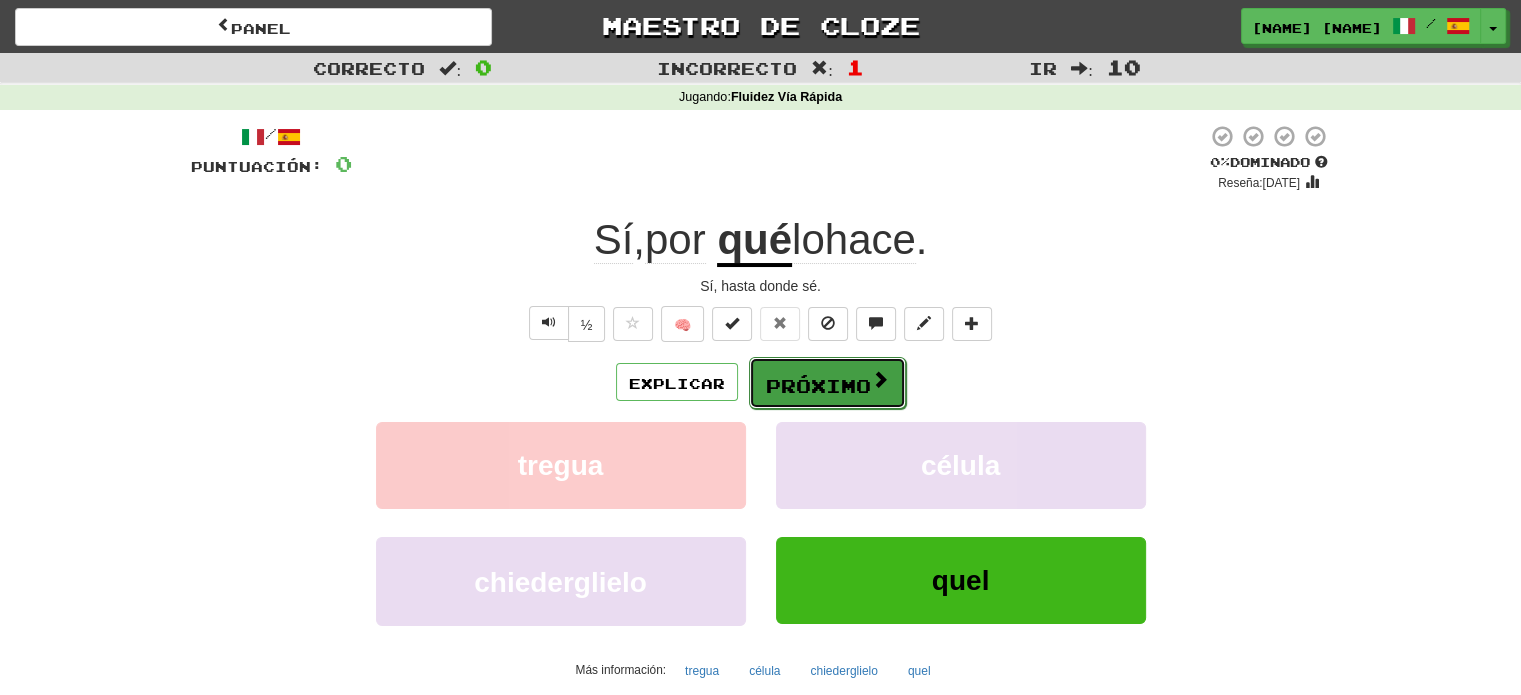 click on "Próximo" at bounding box center [818, 386] 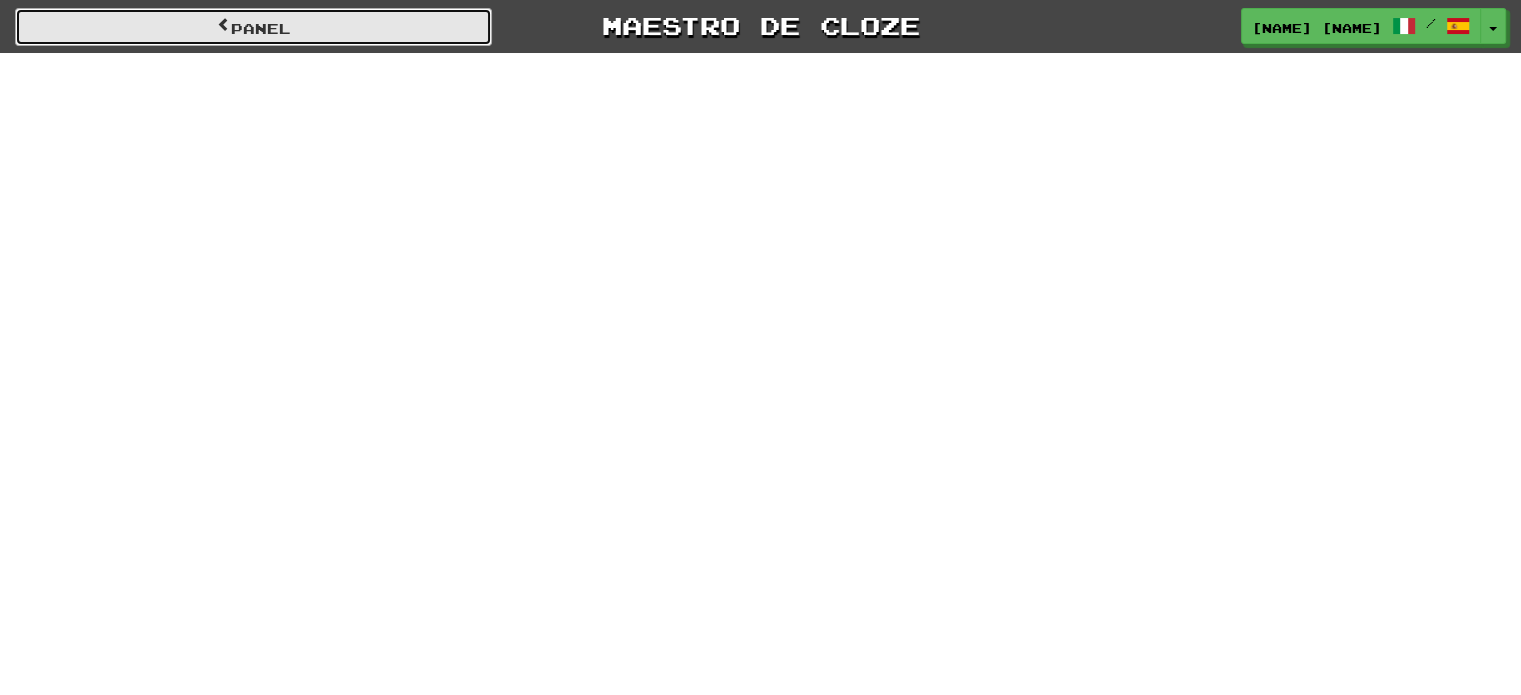 click on "Panel" at bounding box center [261, 28] 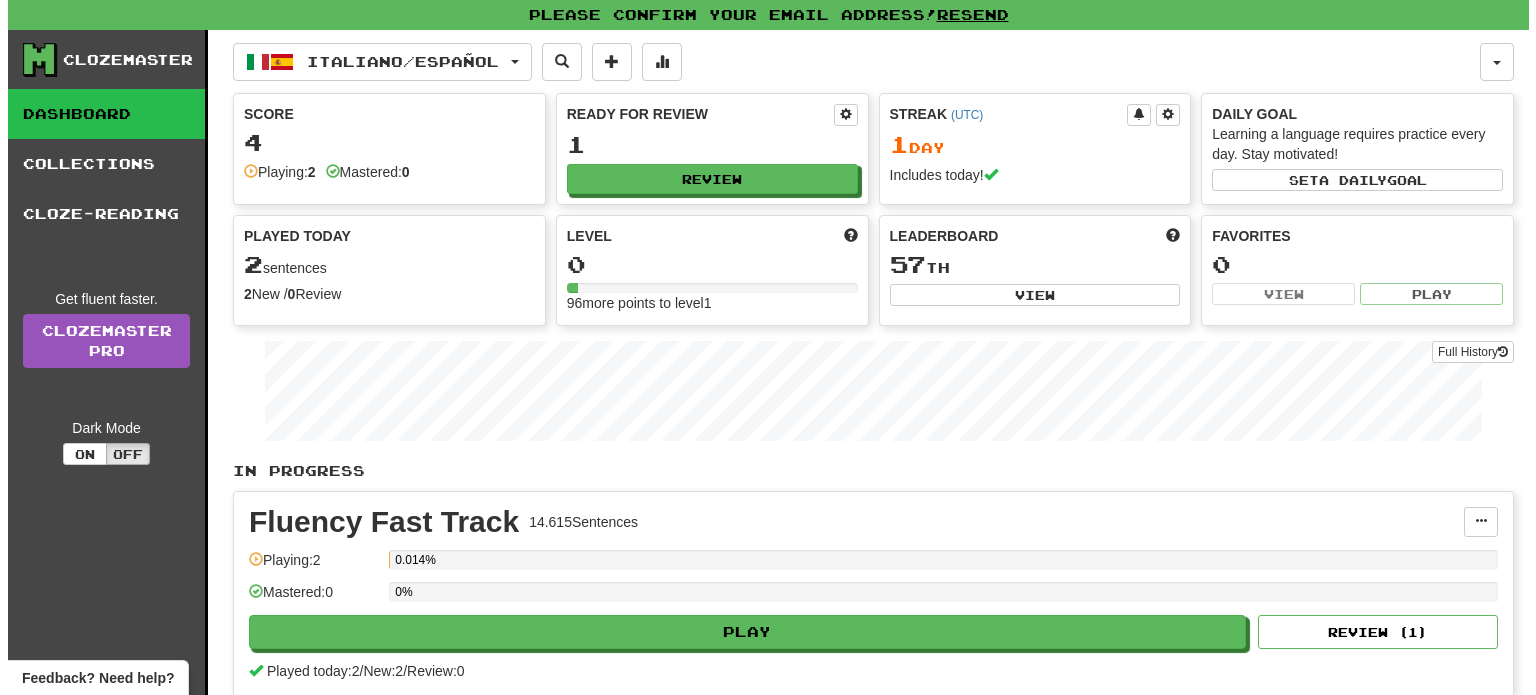 scroll, scrollTop: 0, scrollLeft: 0, axis: both 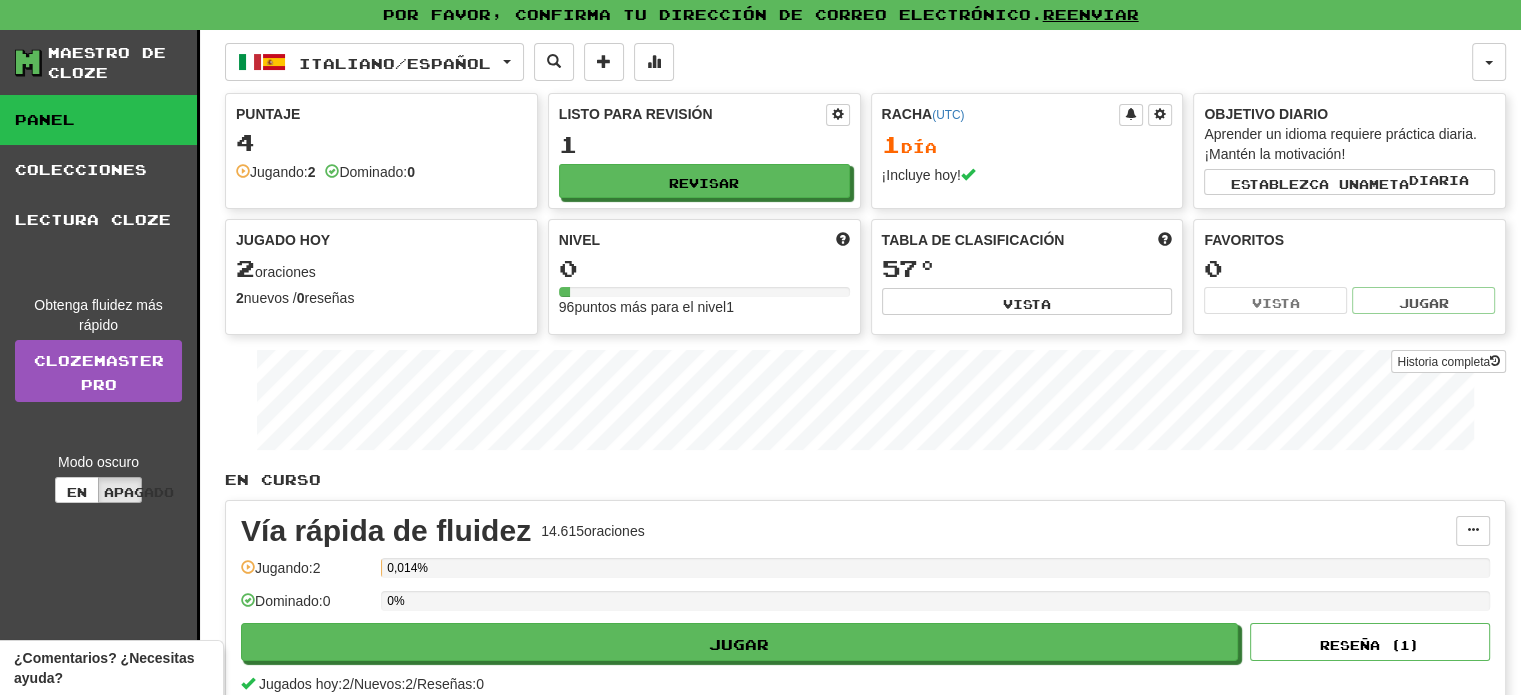 click on "1  día" at bounding box center [1027, 145] 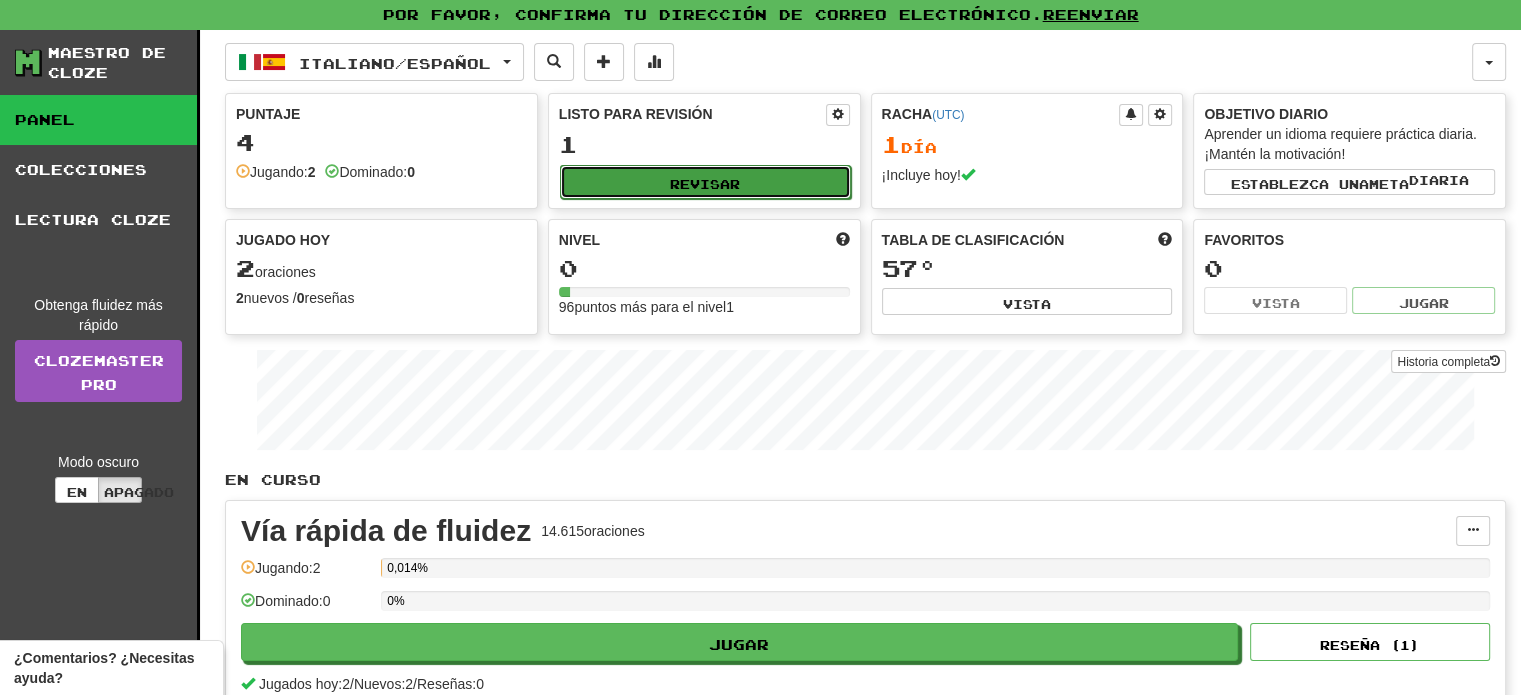 click on "Revisar" at bounding box center [705, 182] 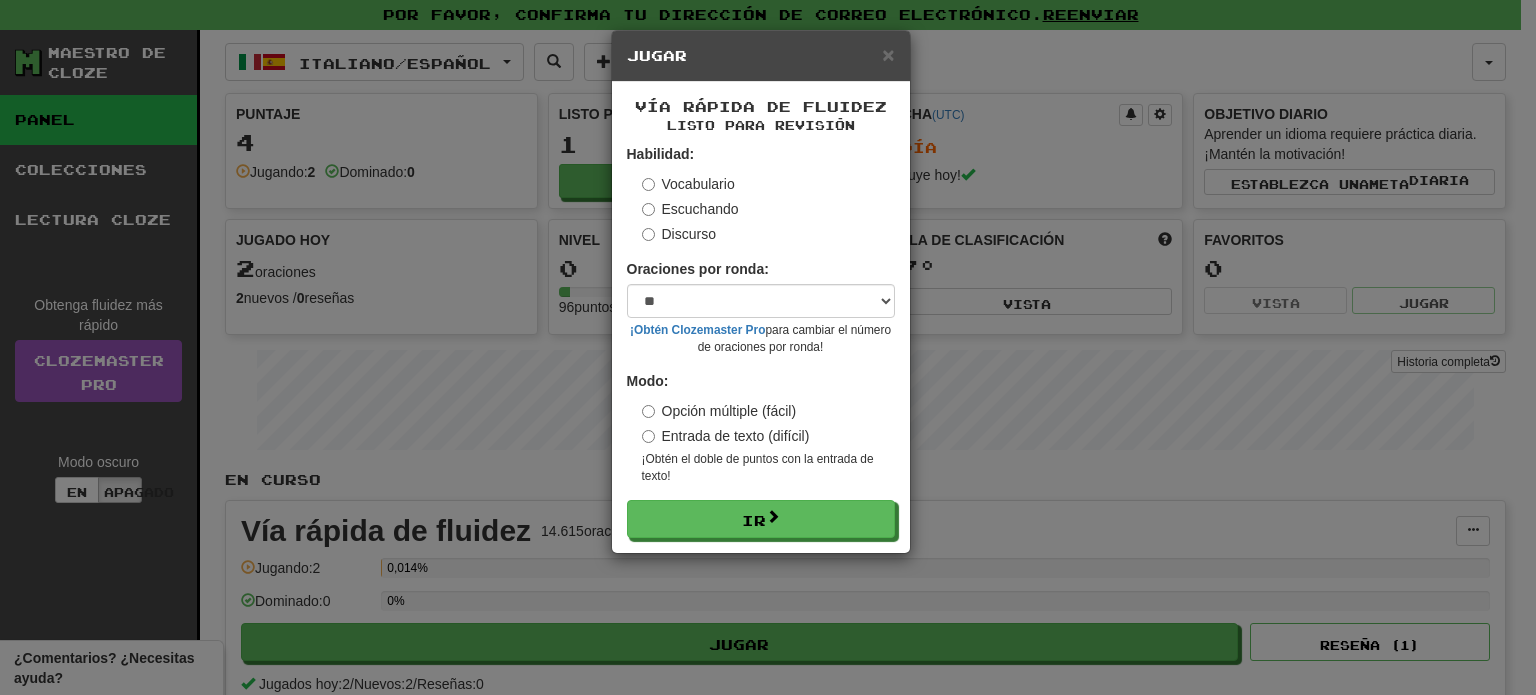 click on "Escuchando" at bounding box center (700, 209) 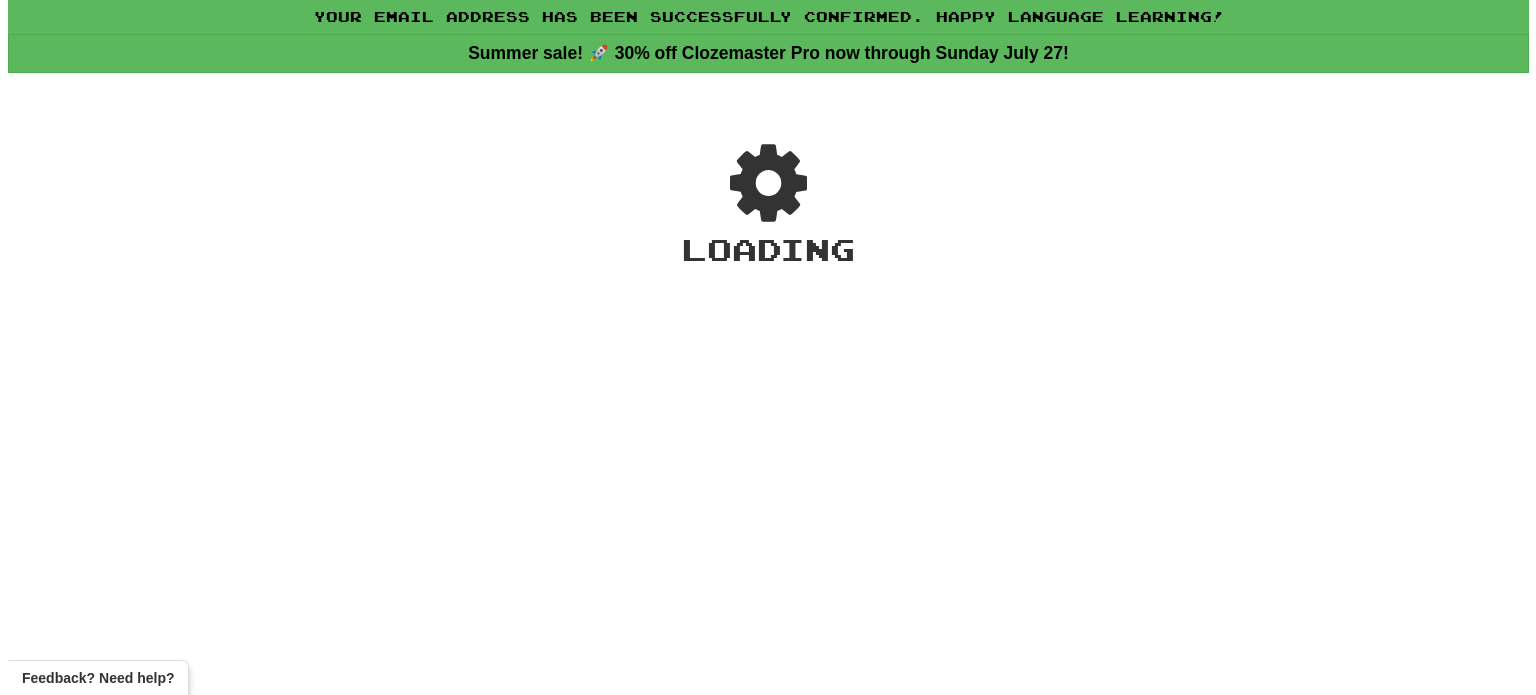 scroll, scrollTop: 0, scrollLeft: 0, axis: both 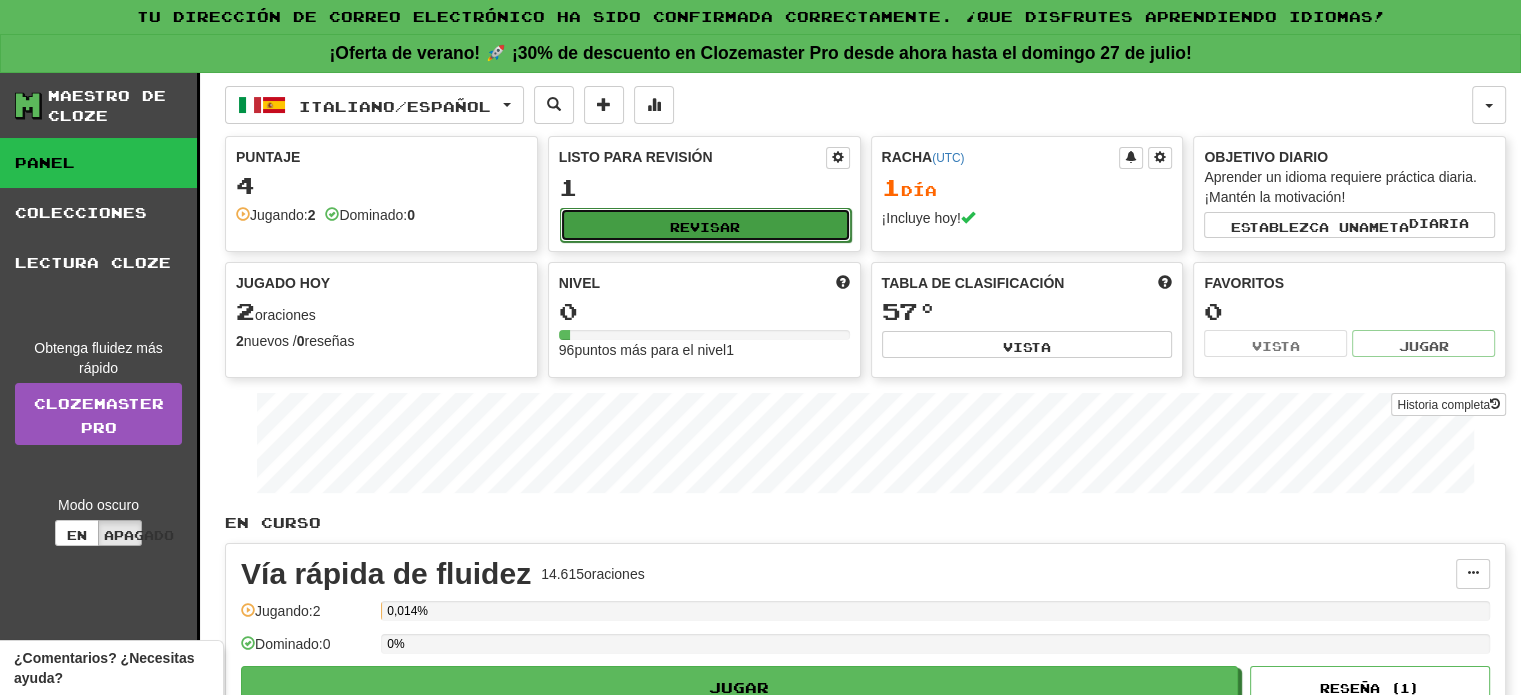 click on "Revisar" at bounding box center [705, 227] 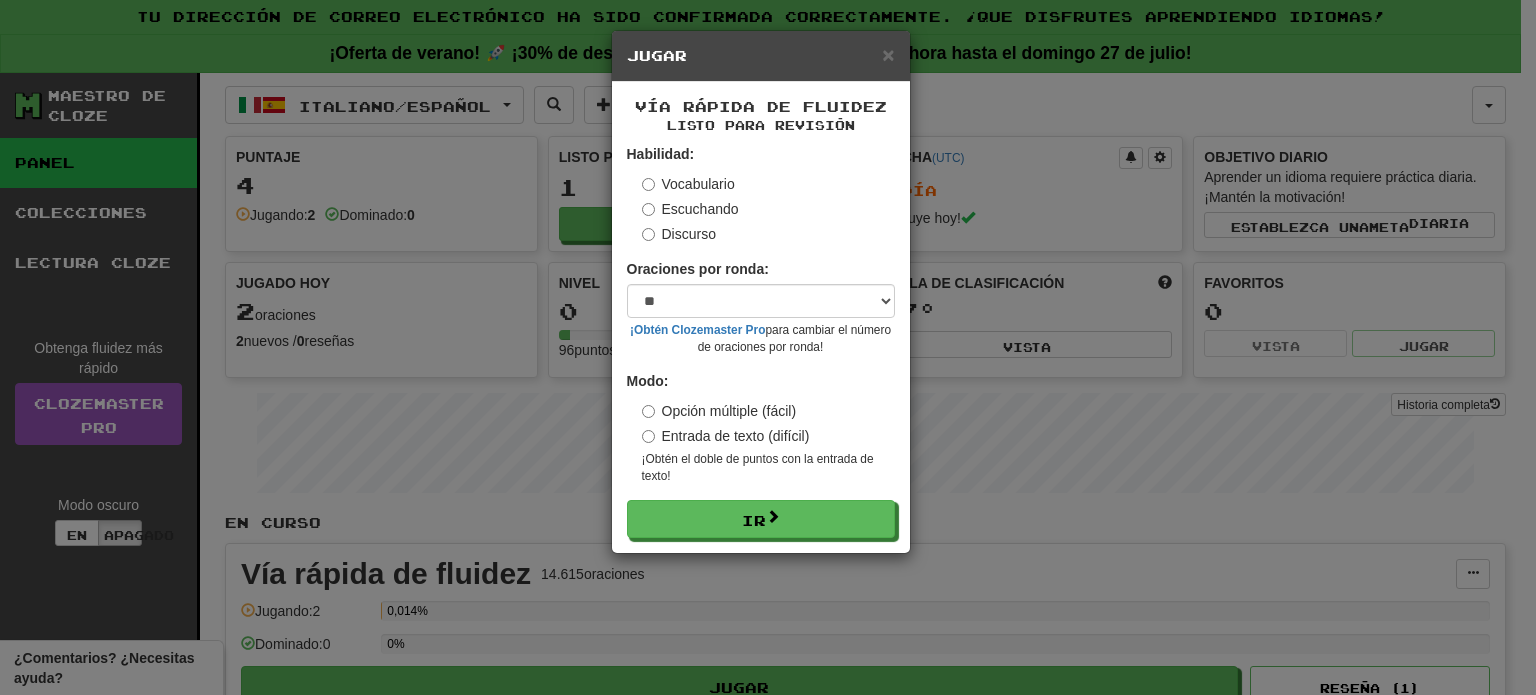 click on "Escuchando" at bounding box center (700, 209) 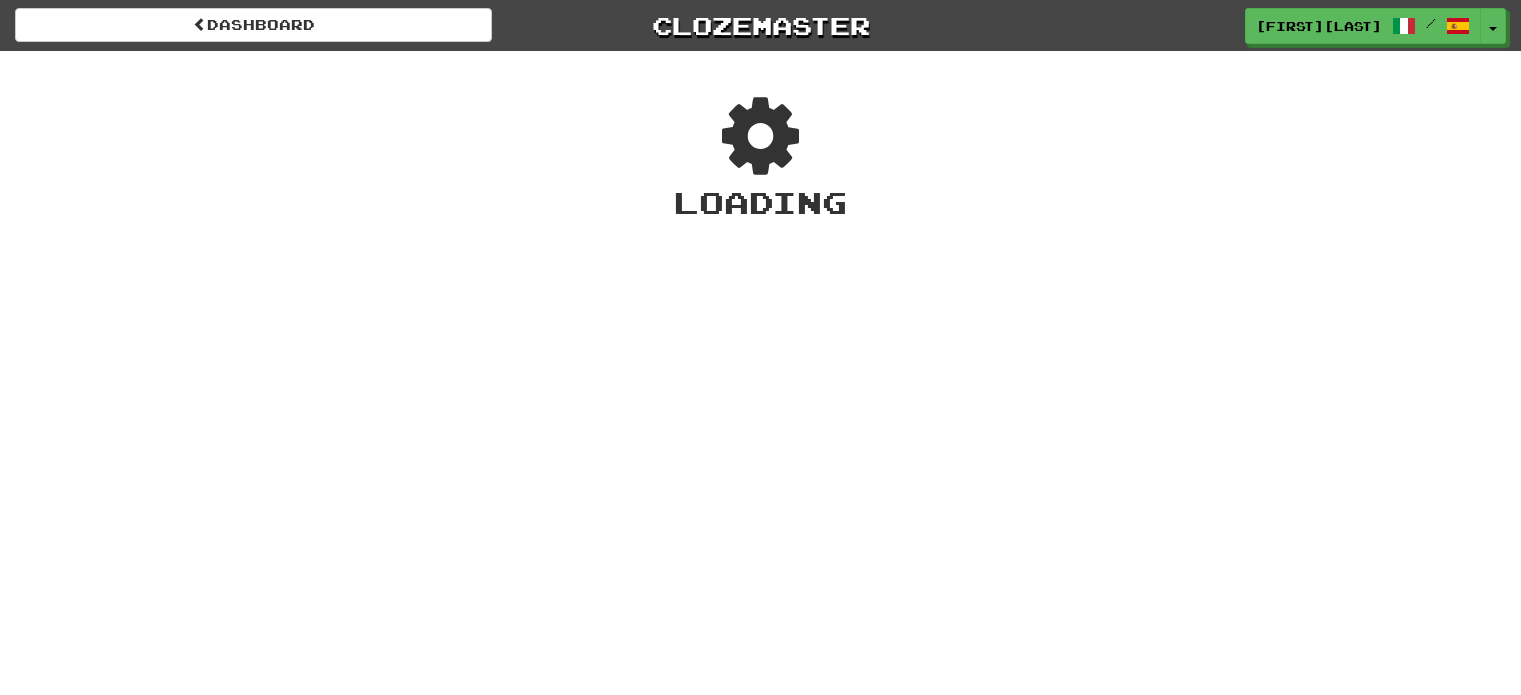 scroll, scrollTop: 0, scrollLeft: 0, axis: both 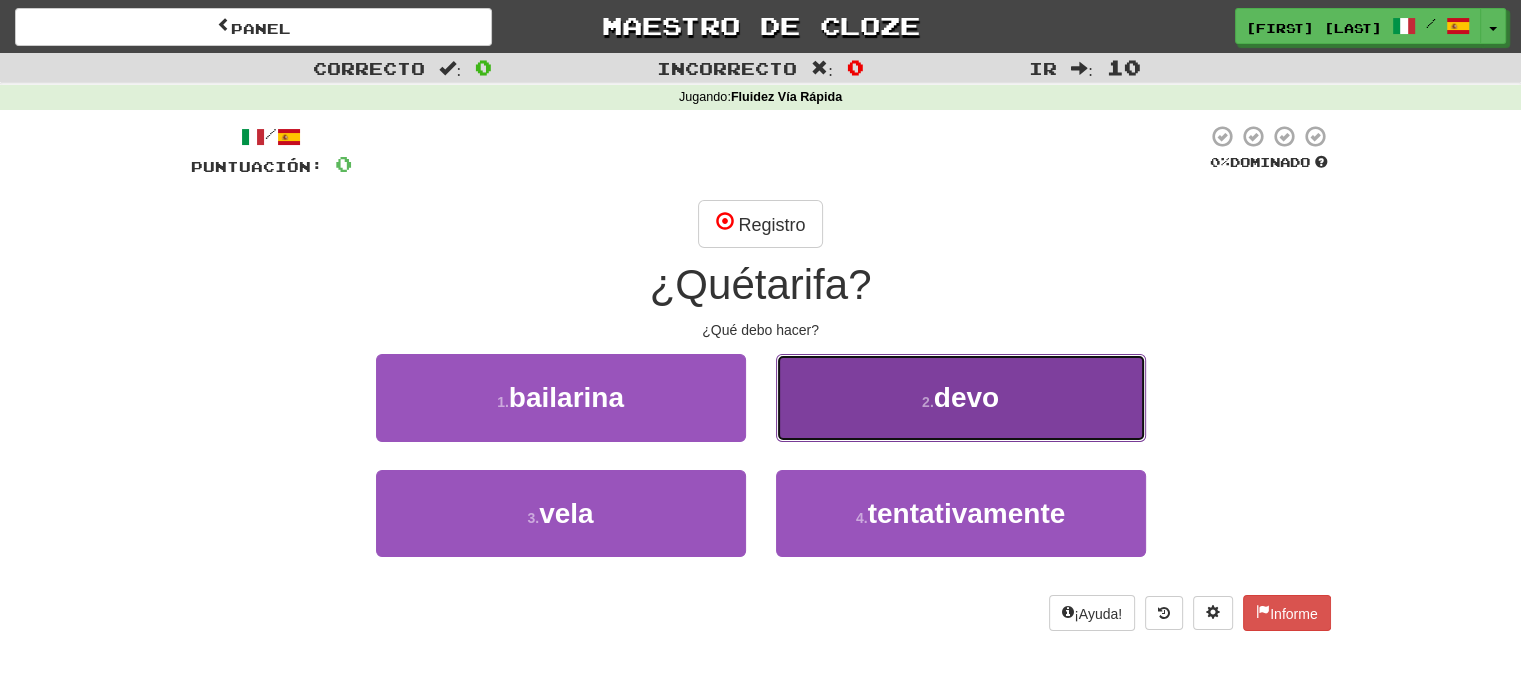 click on "2  .  devo" at bounding box center (961, 397) 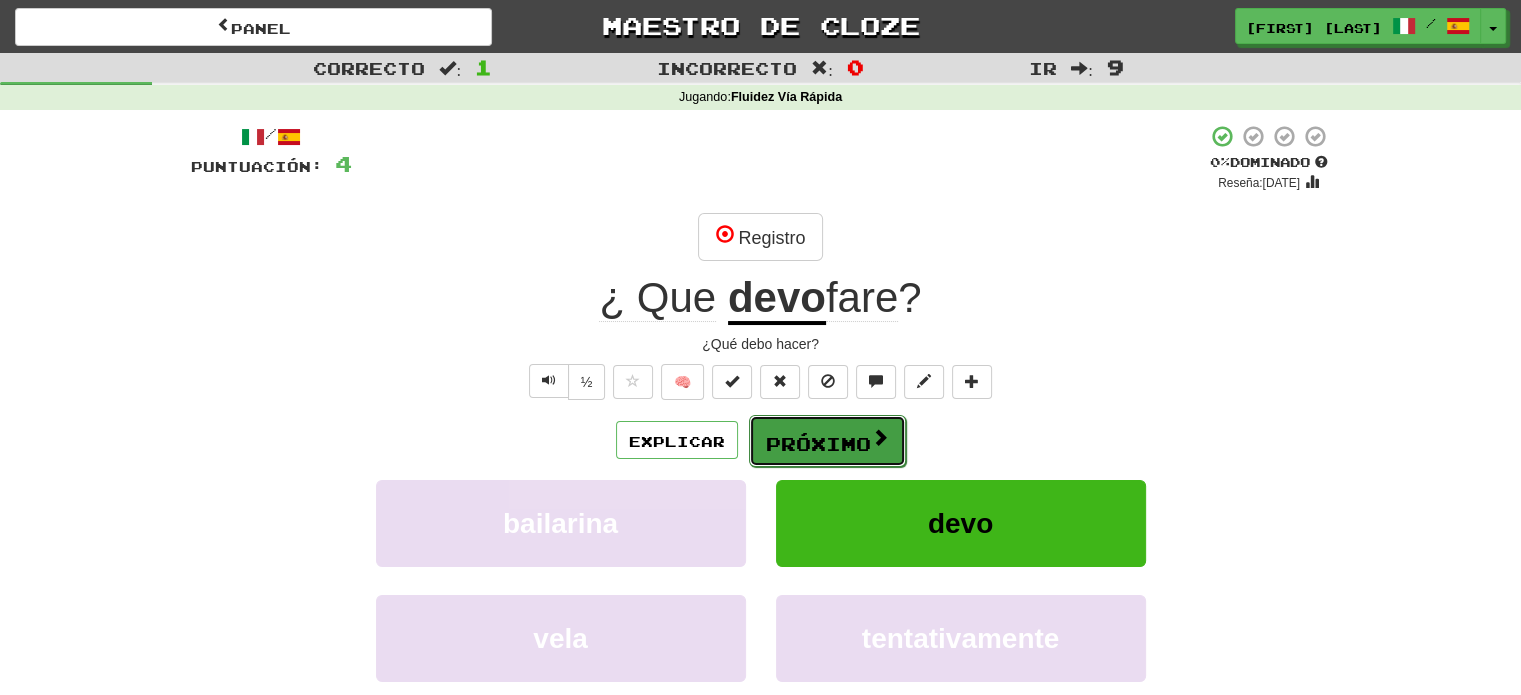 click on "Próximo" at bounding box center (827, 441) 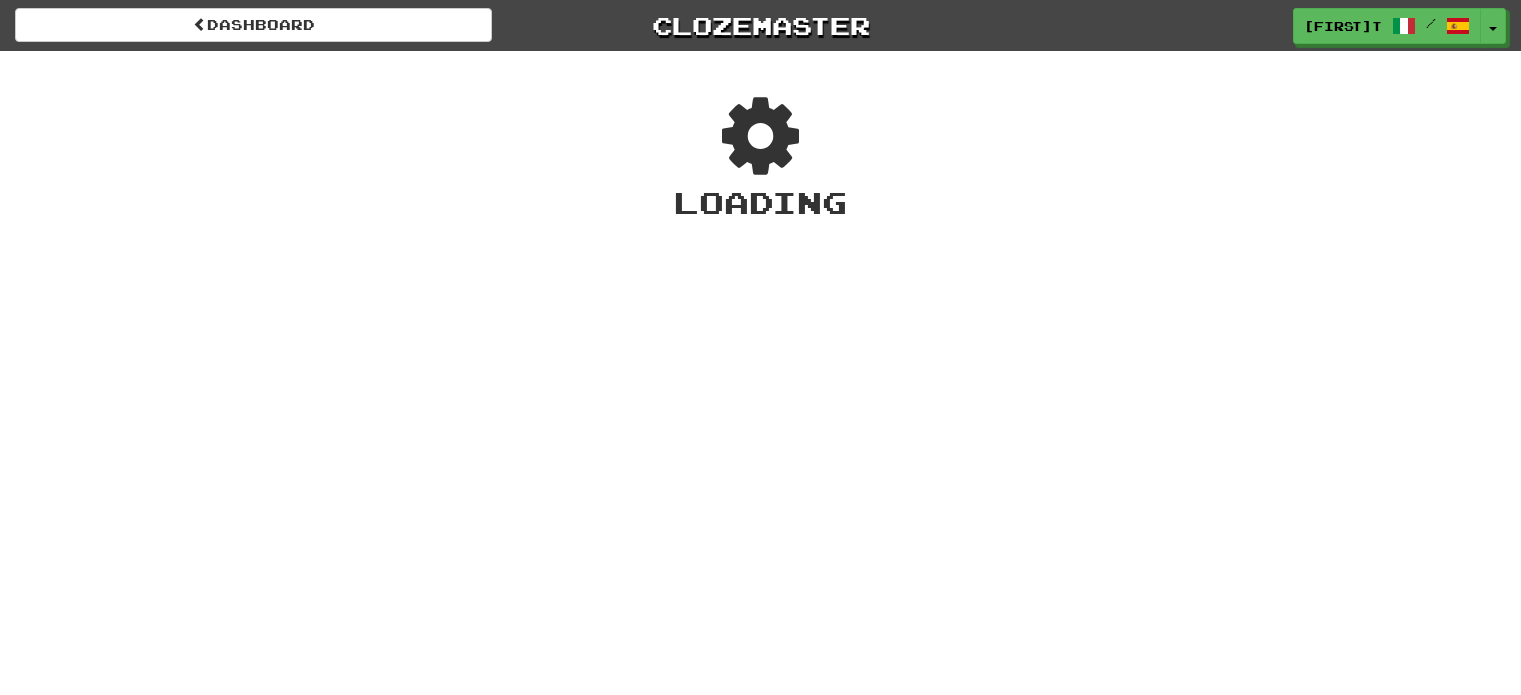scroll, scrollTop: 0, scrollLeft: 0, axis: both 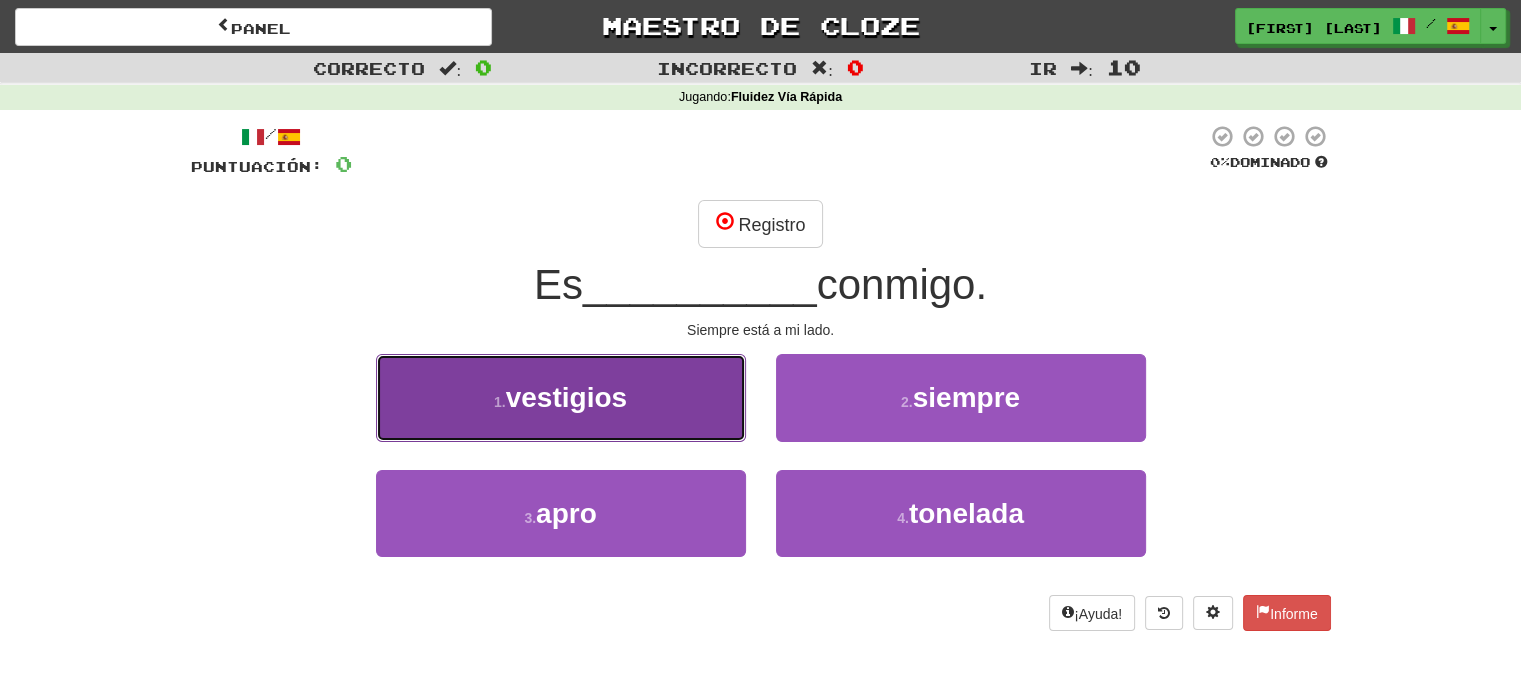 click on "1  .  vestigios" at bounding box center (561, 397) 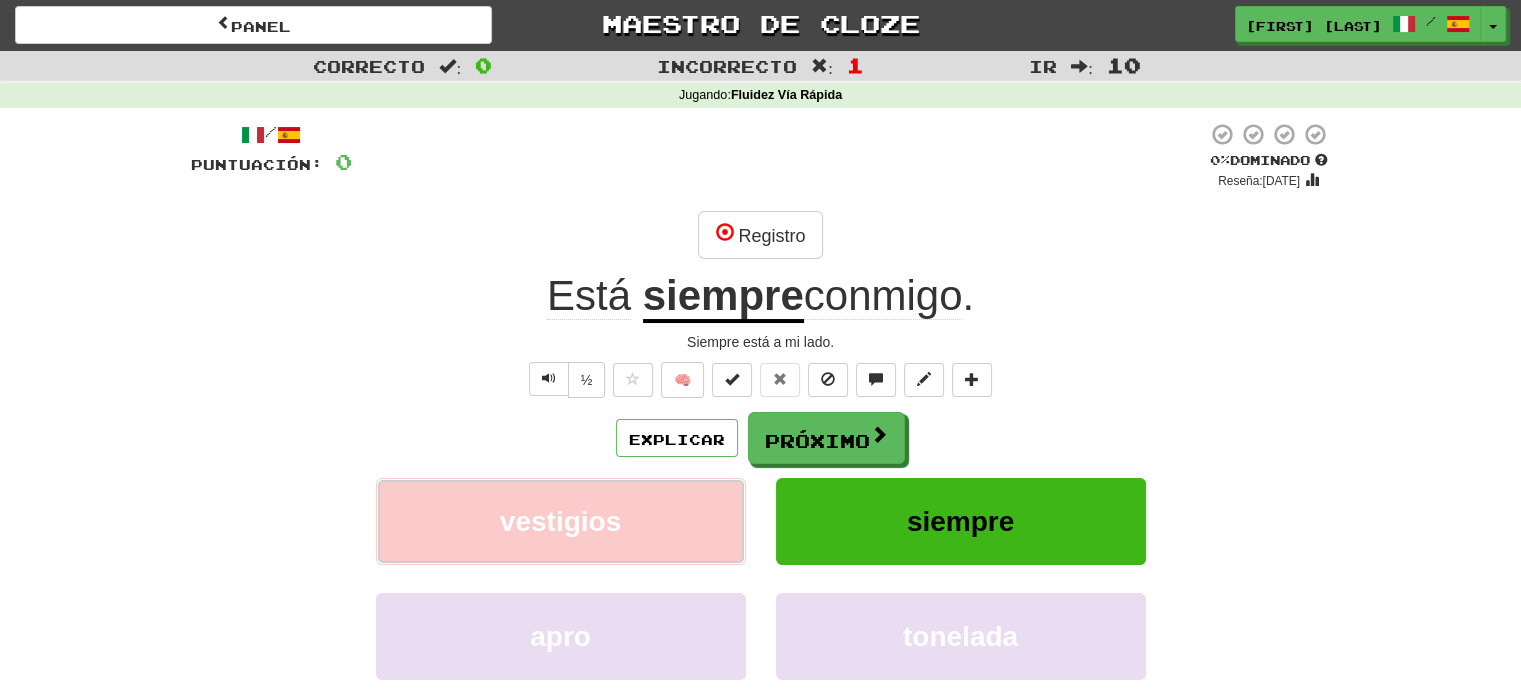 scroll, scrollTop: 0, scrollLeft: 0, axis: both 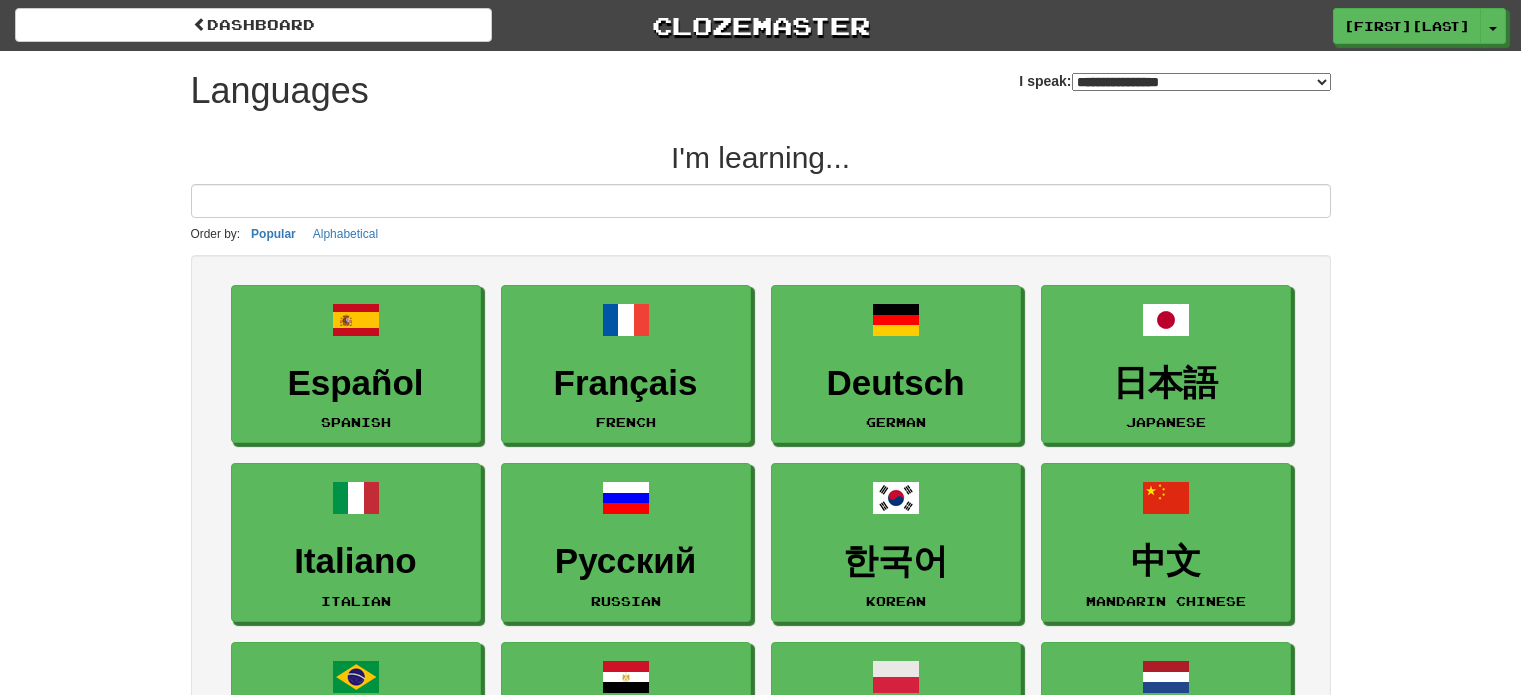 select on "*******" 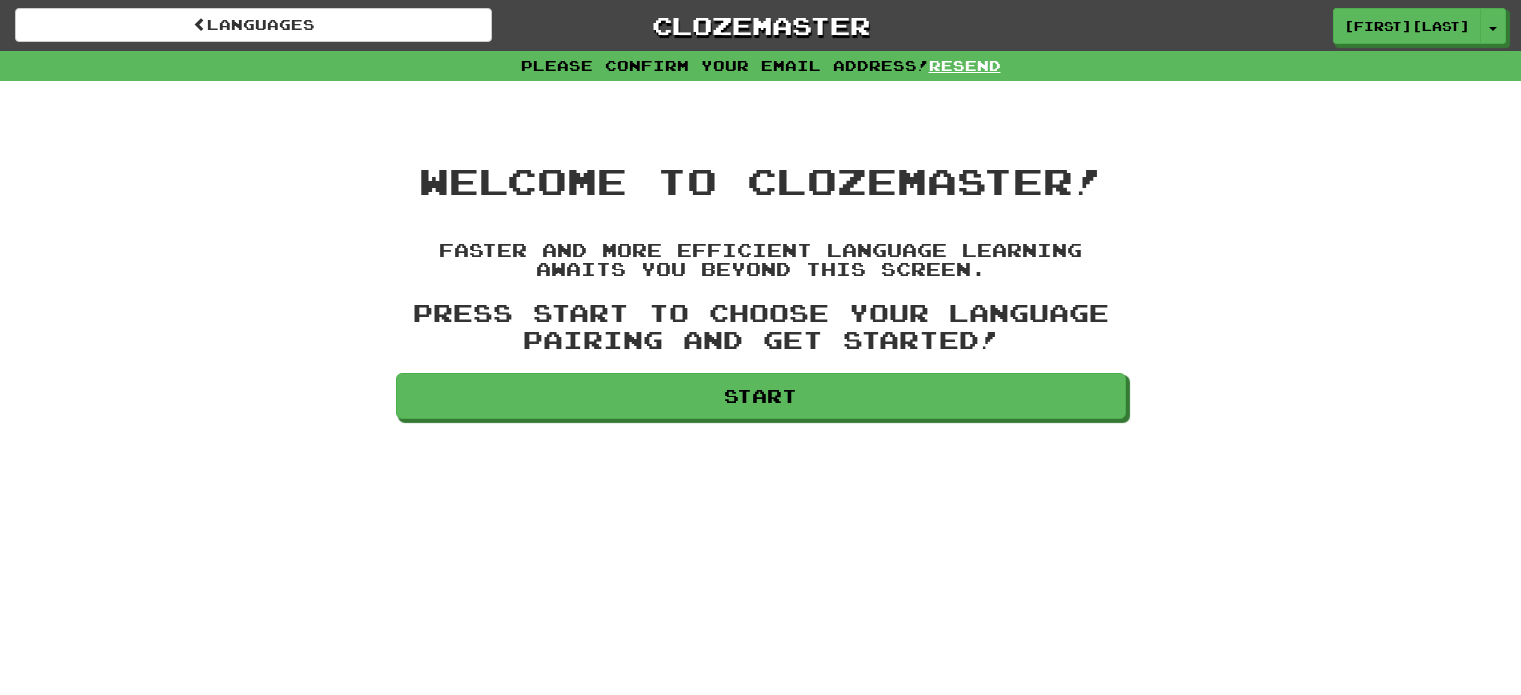 scroll, scrollTop: 0, scrollLeft: 0, axis: both 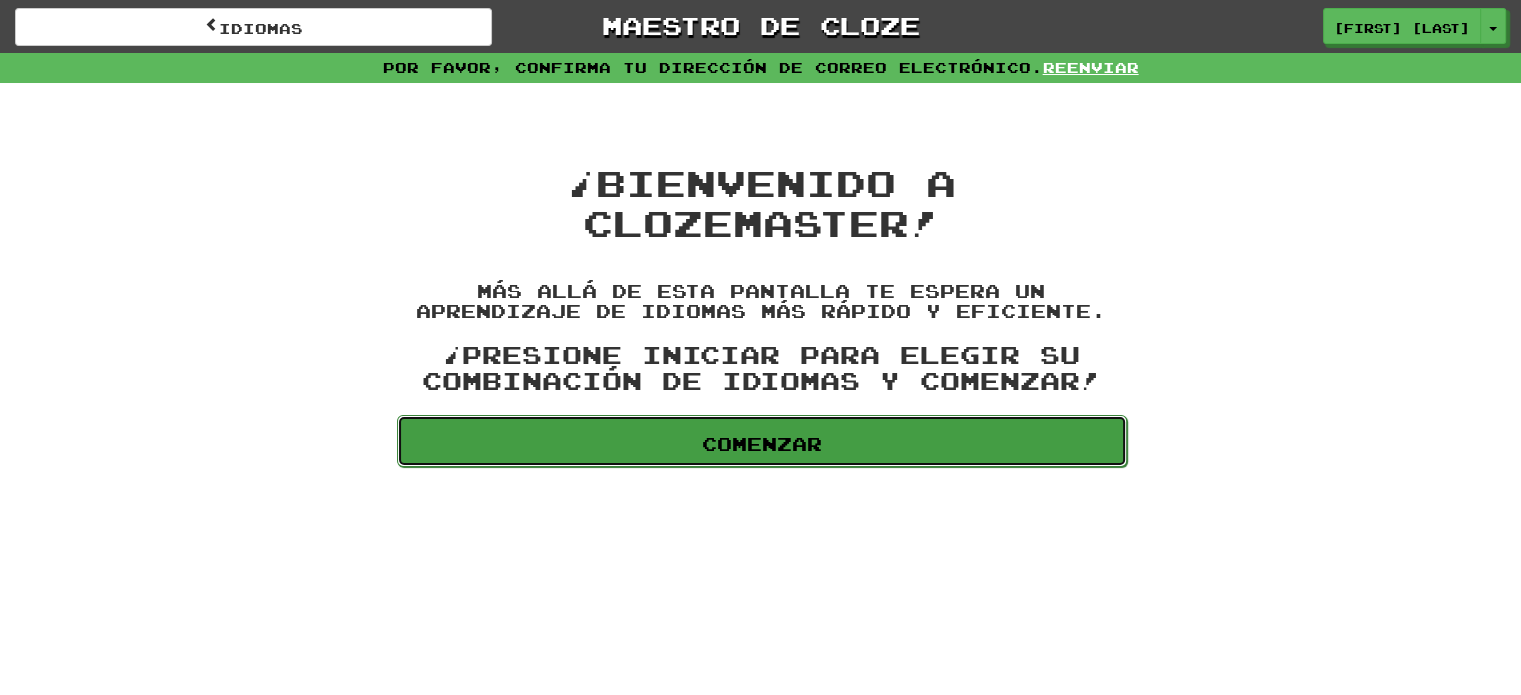 click on "Comenzar" at bounding box center (762, 444) 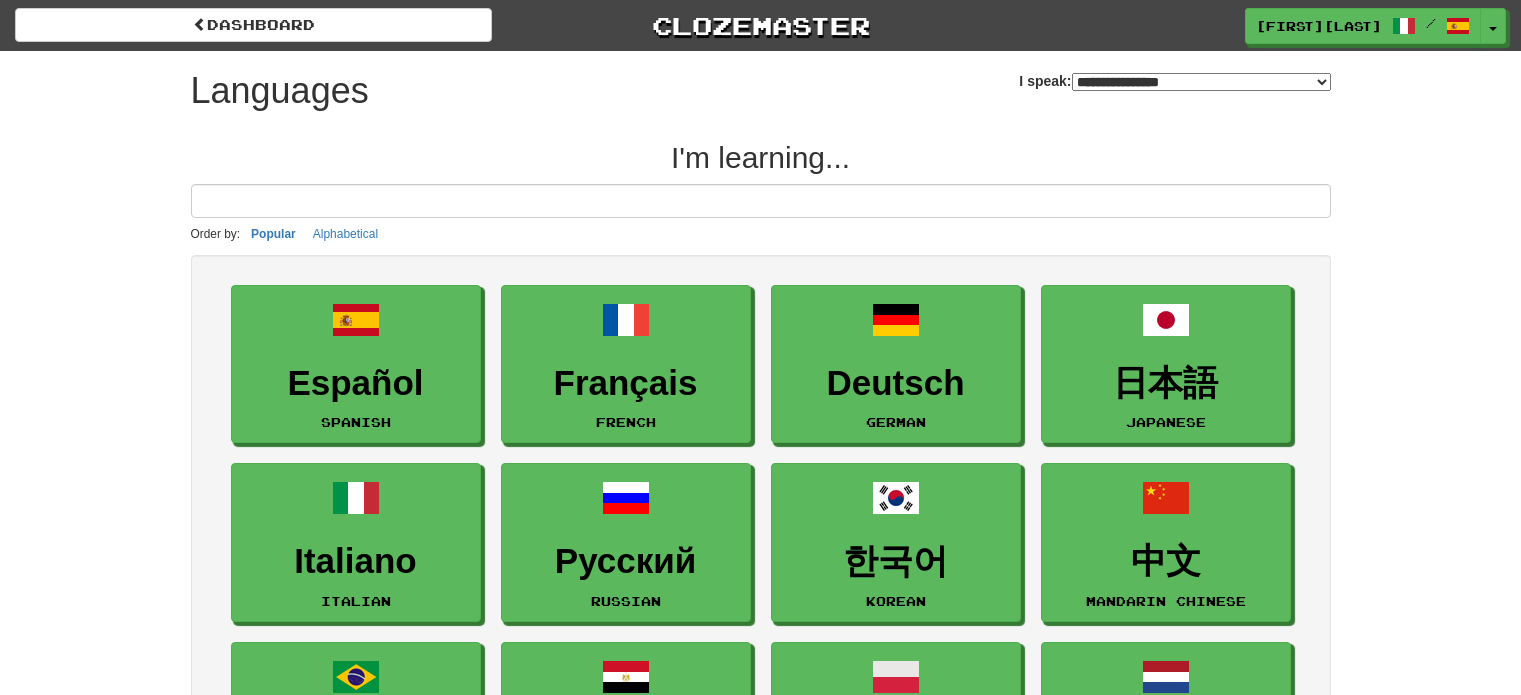 select on "*******" 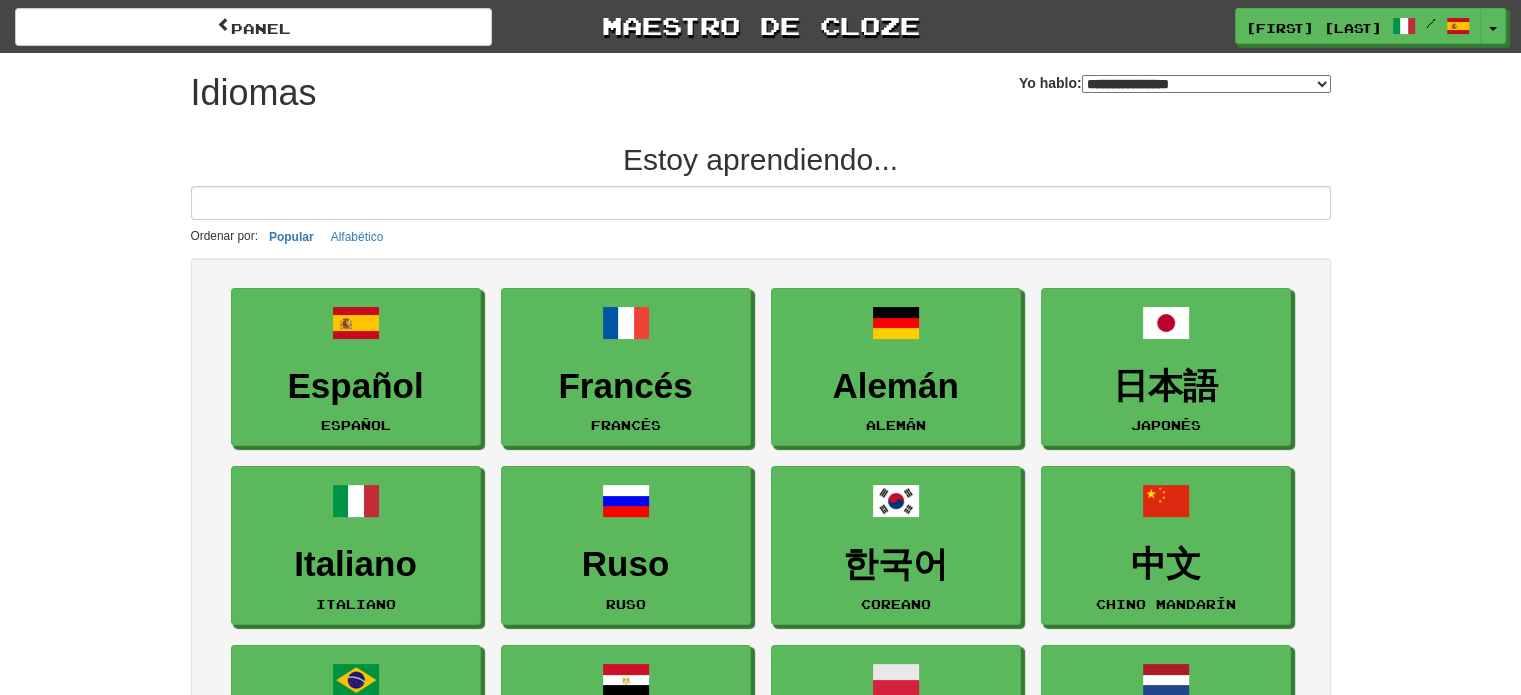 click on "**********" at bounding box center (1206, 84) 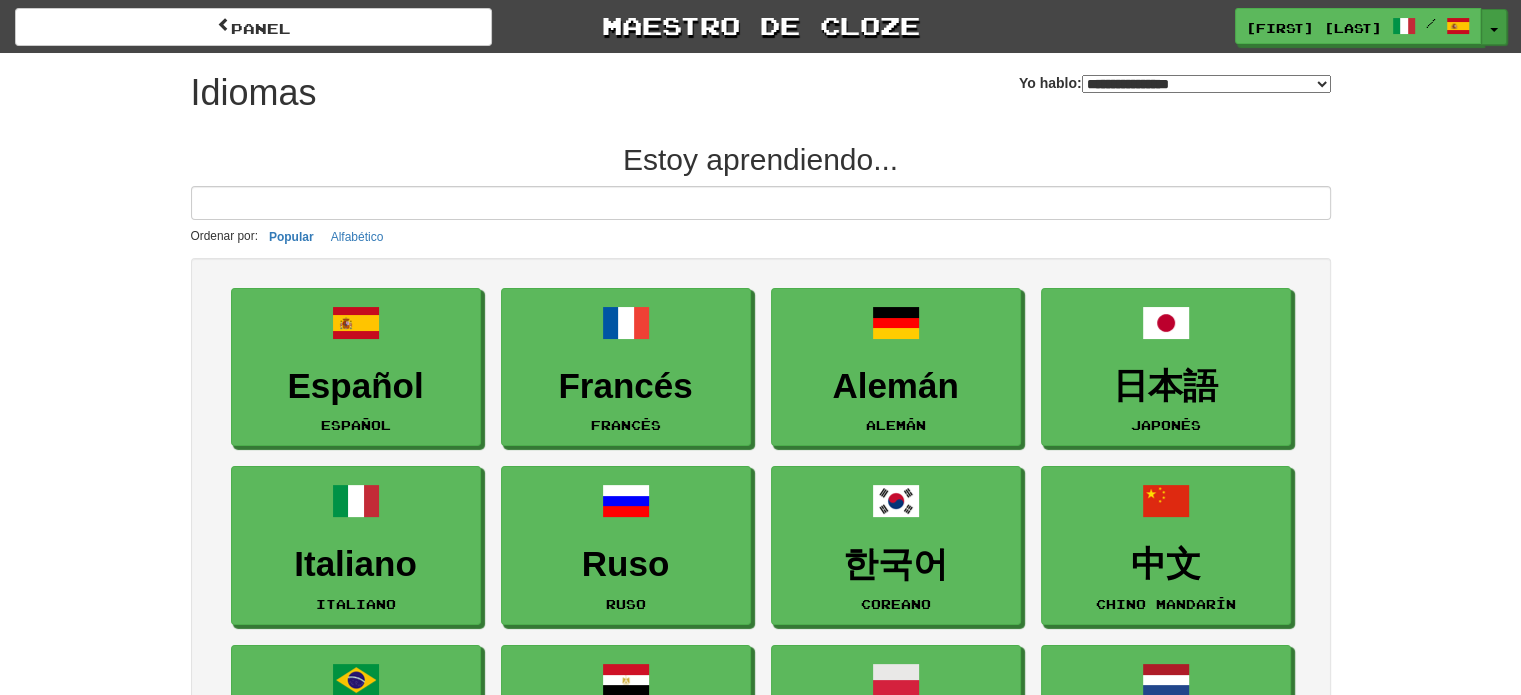 click on "Alternar menú desplegable" at bounding box center [1494, 27] 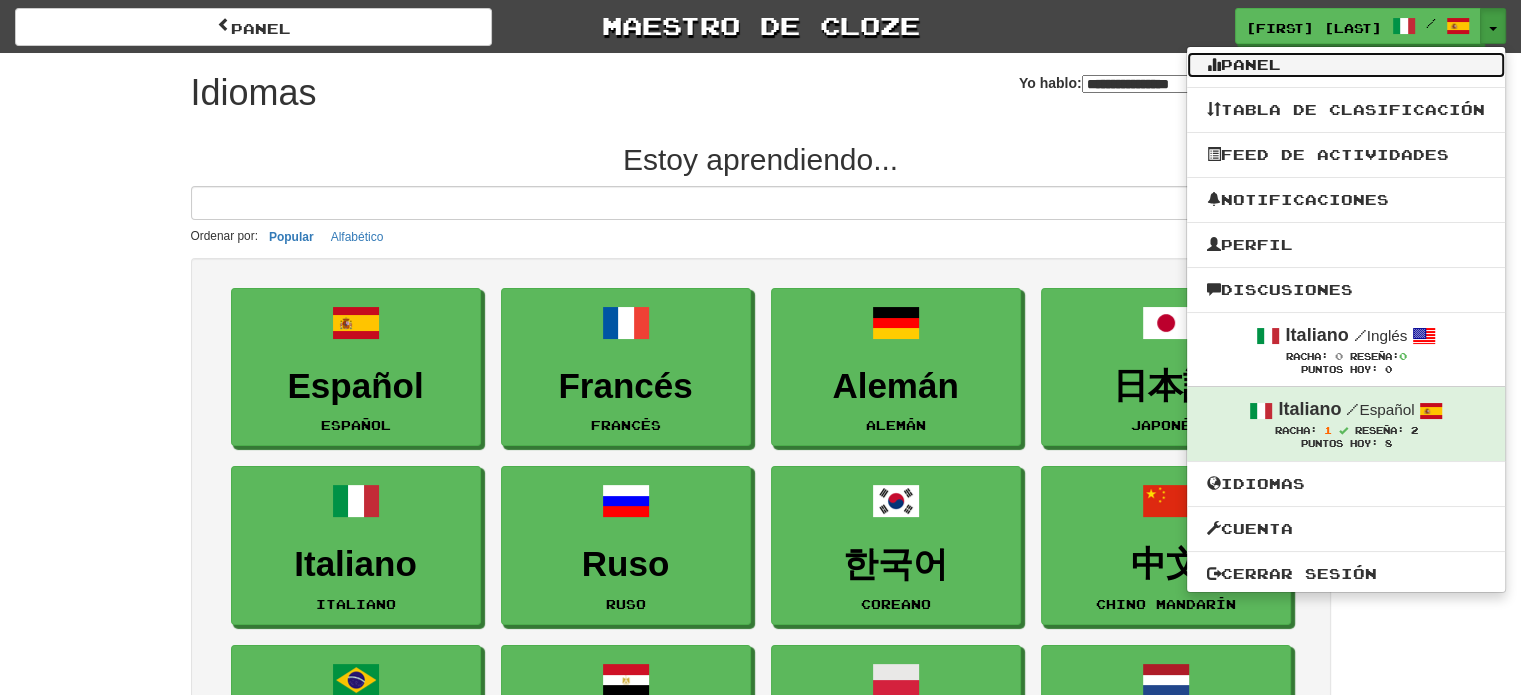 click on "Panel" at bounding box center [1251, 64] 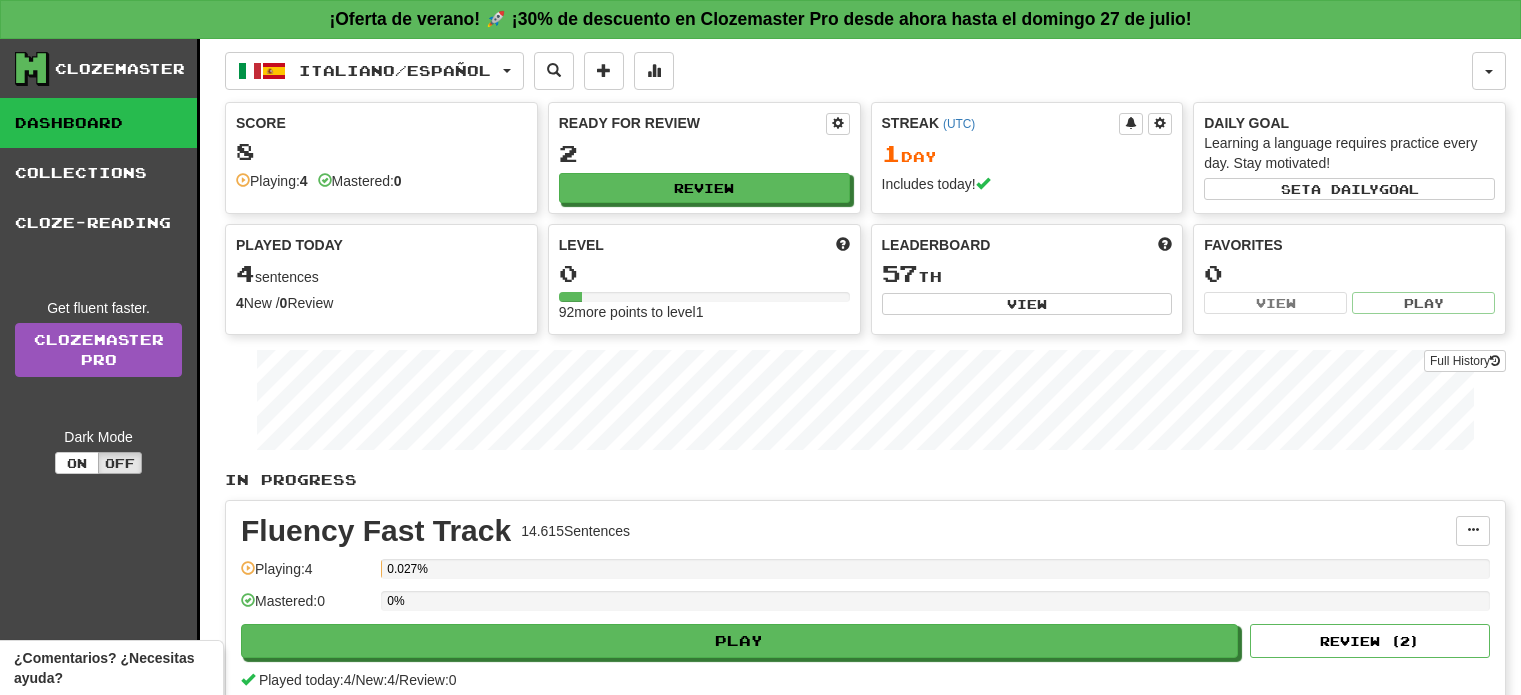 scroll, scrollTop: 0, scrollLeft: 0, axis: both 